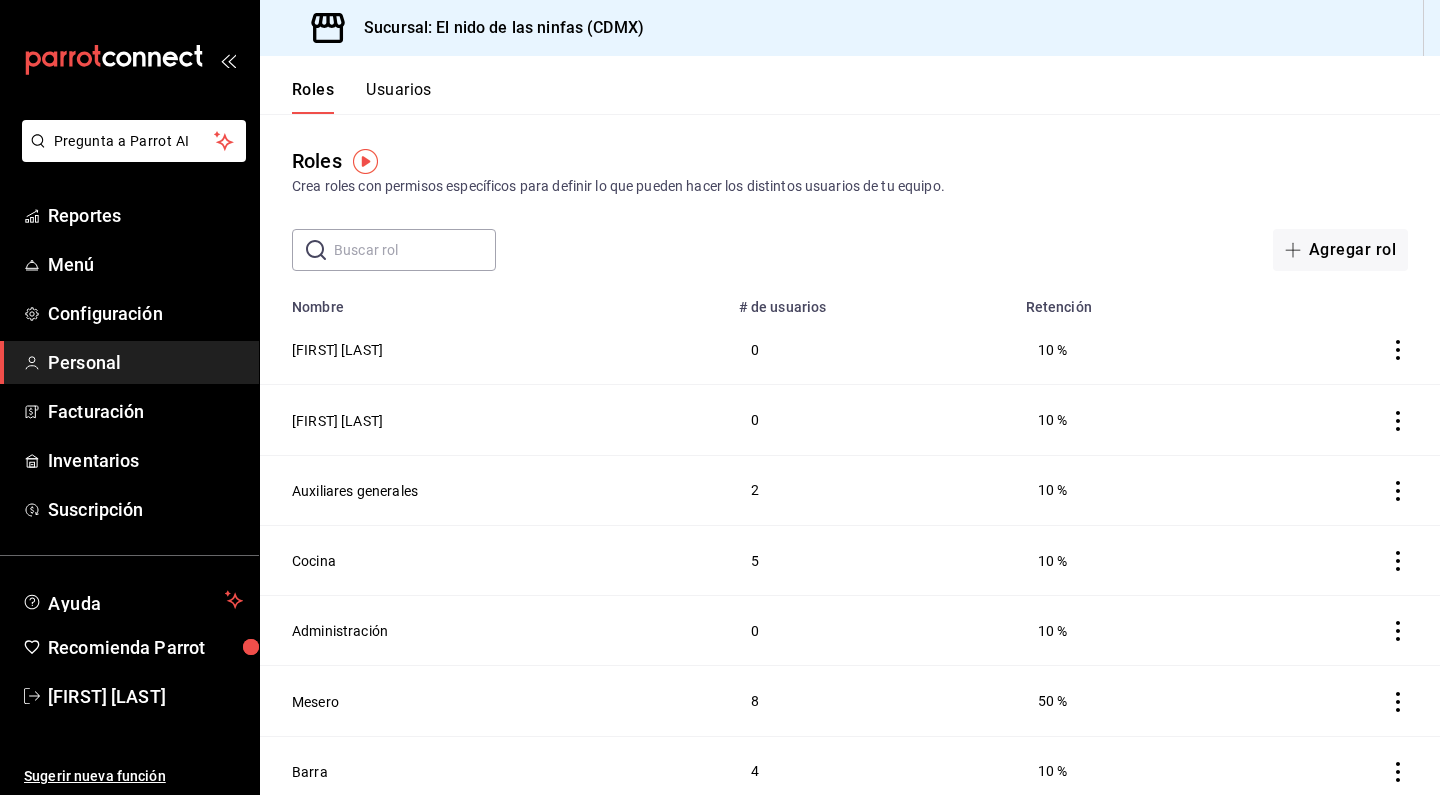 scroll, scrollTop: 0, scrollLeft: 0, axis: both 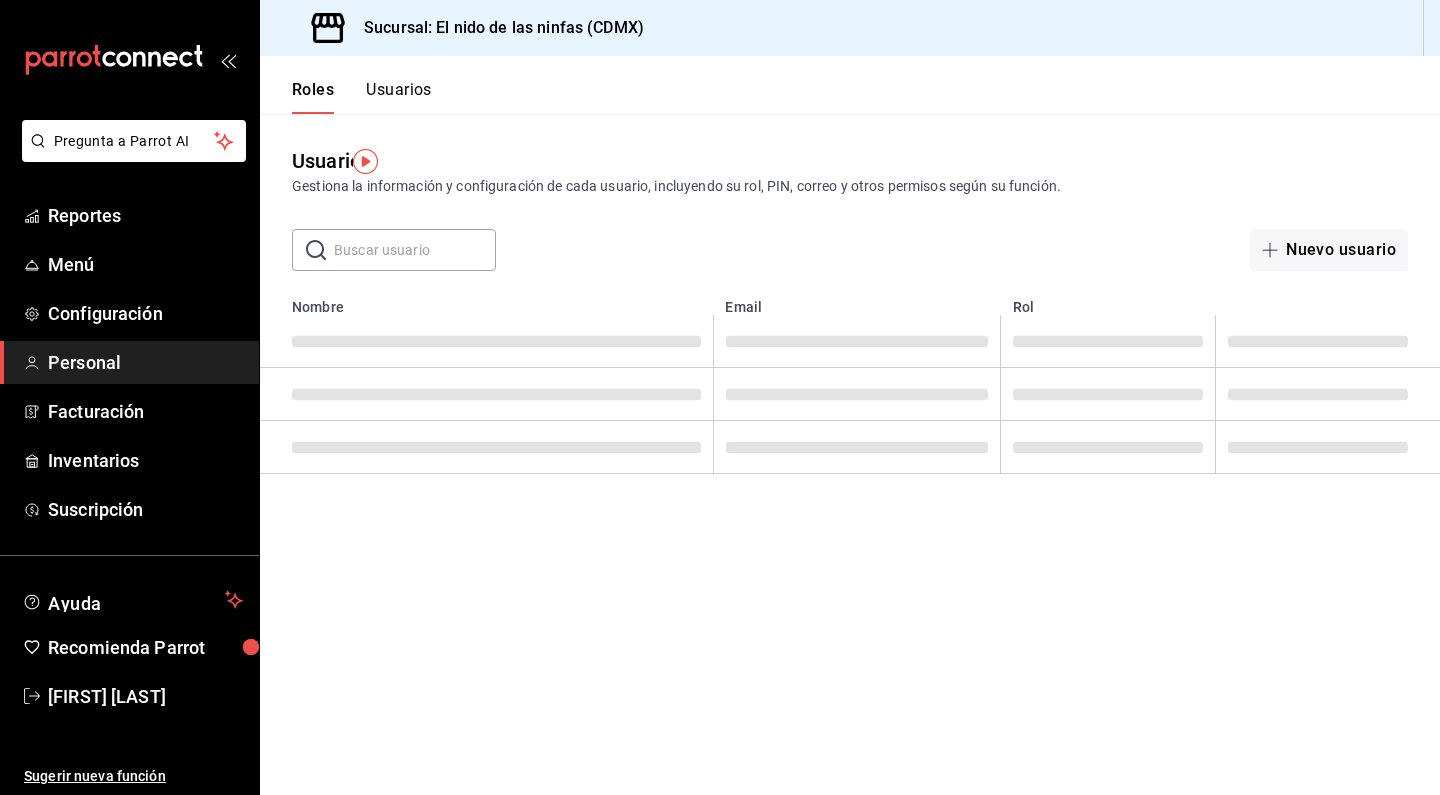 click on "Usuarios" at bounding box center [399, 97] 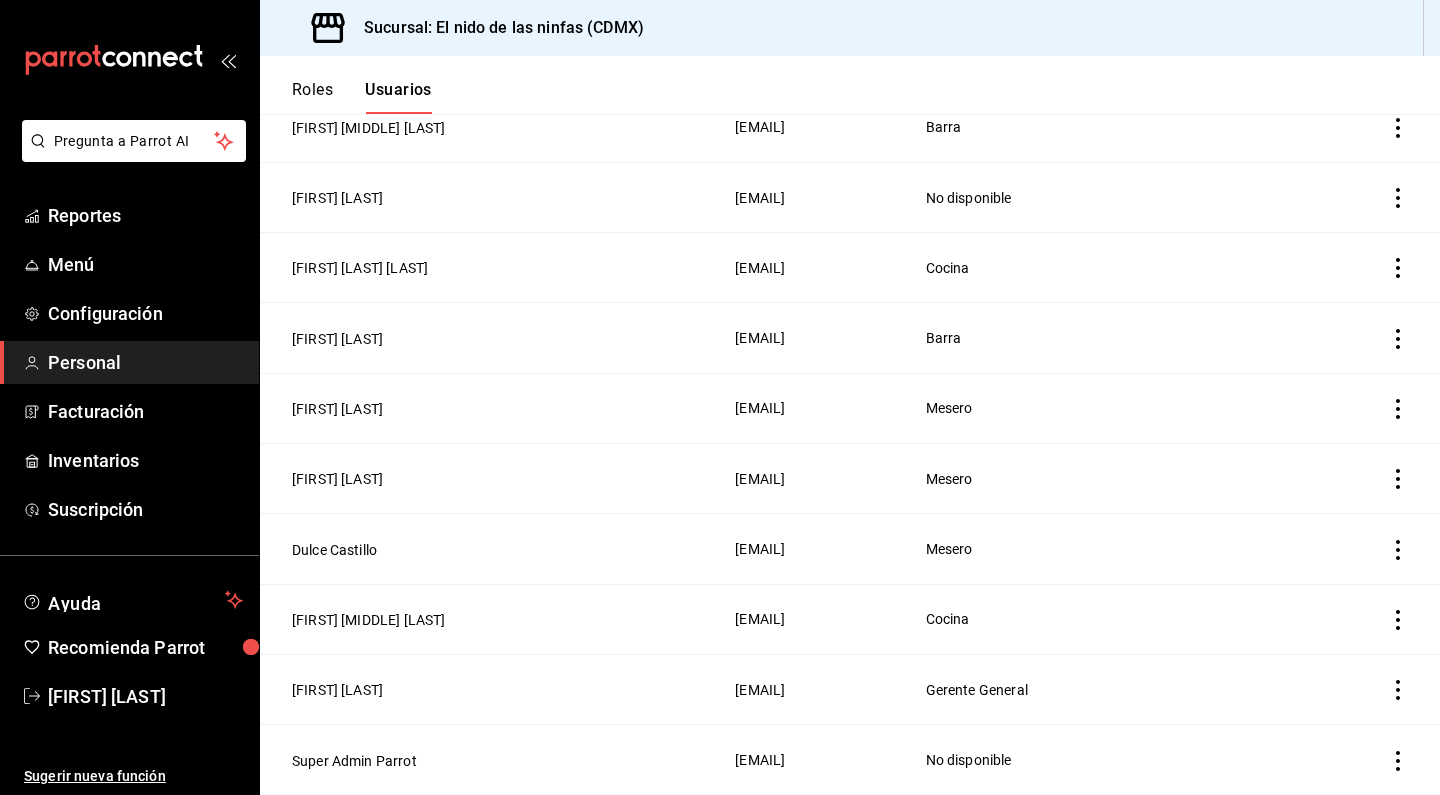 scroll, scrollTop: 1066, scrollLeft: 0, axis: vertical 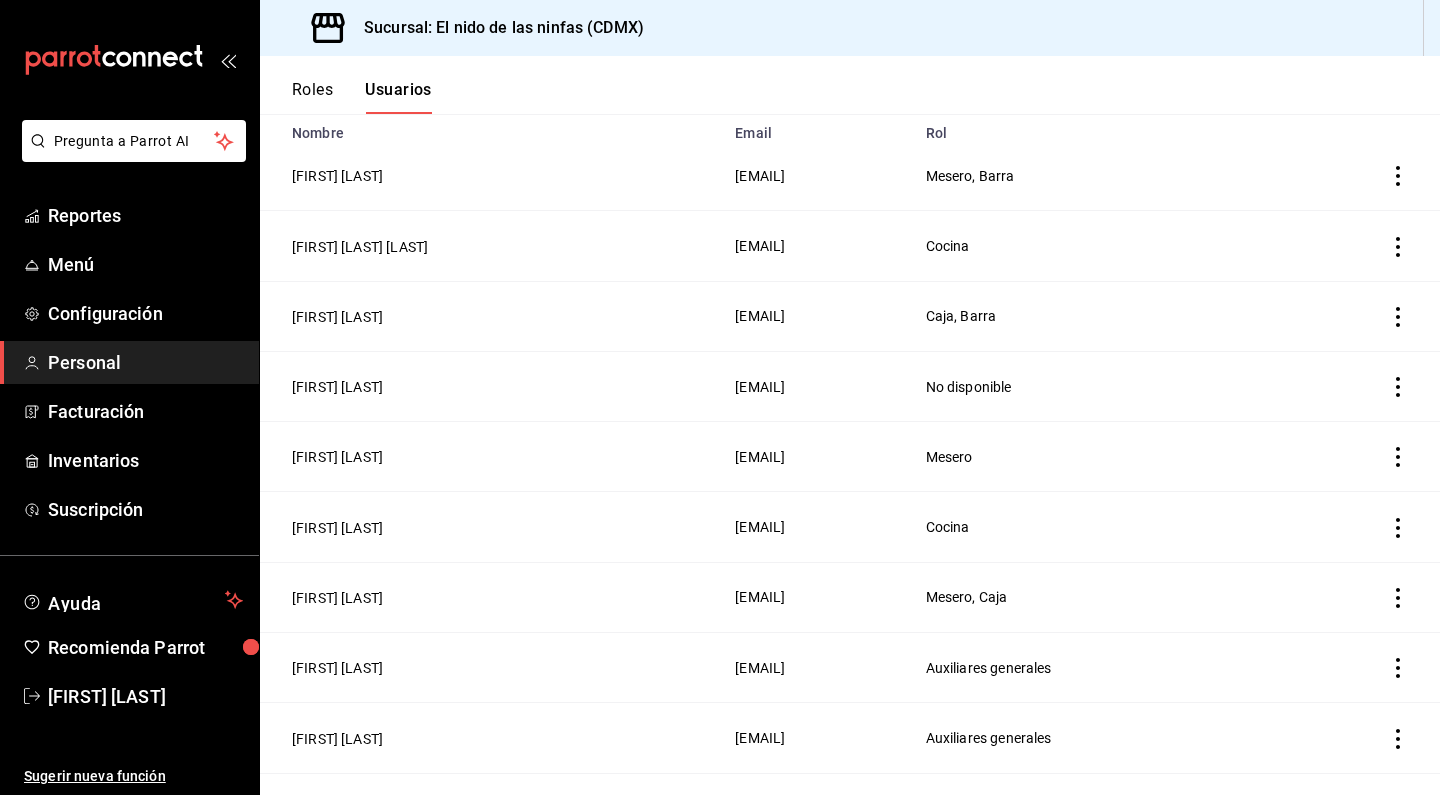 click 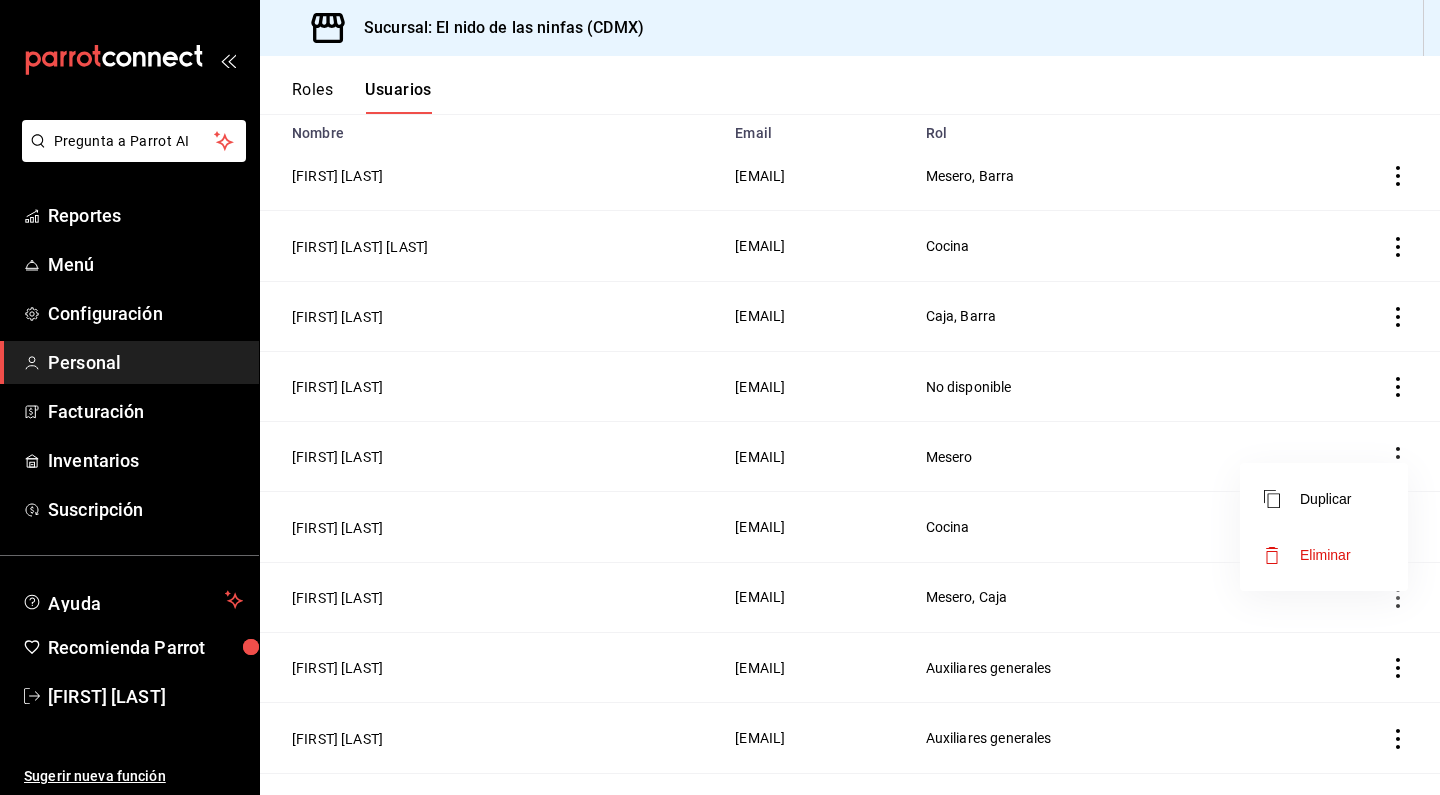 click on "Eliminar" at bounding box center (1307, 555) 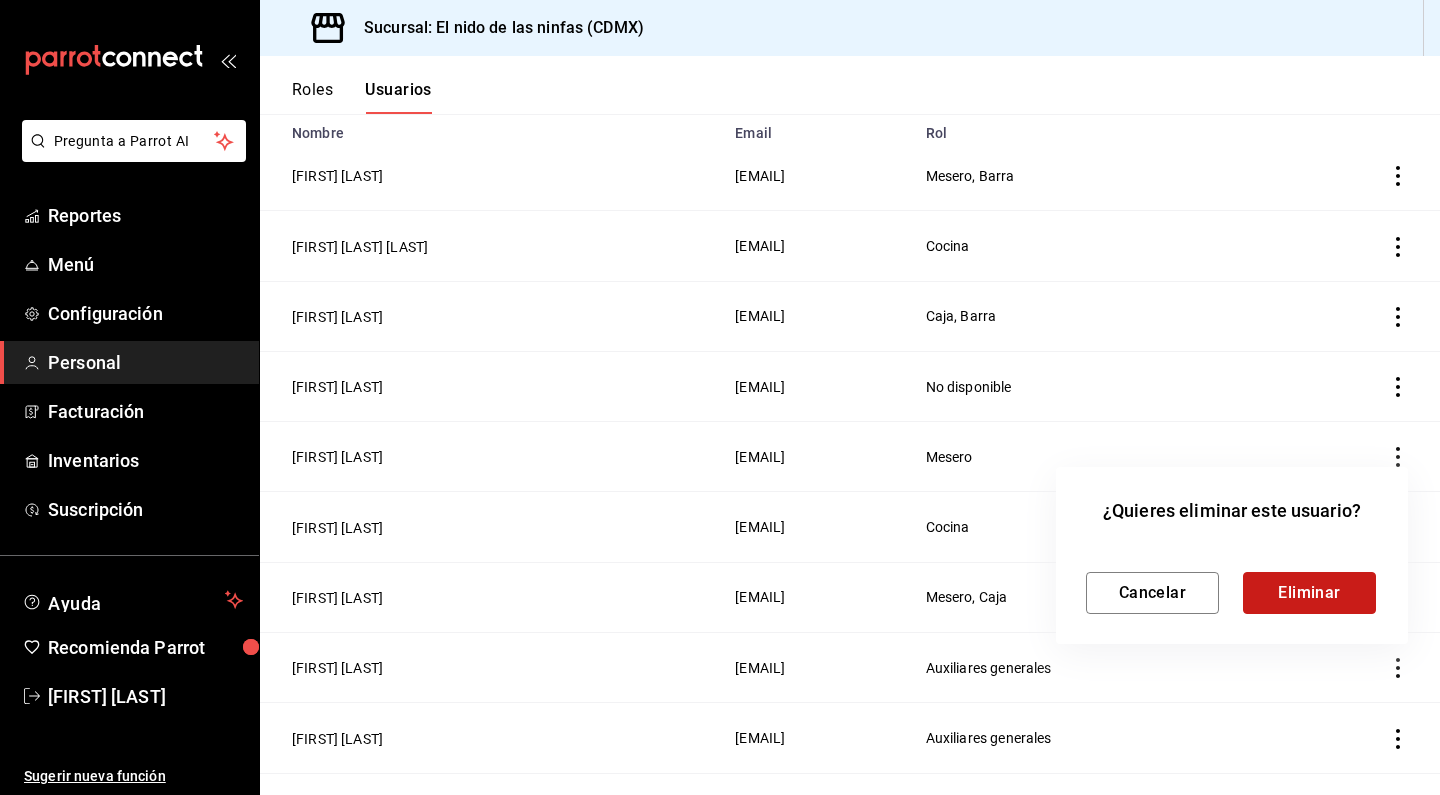 click on "Eliminar" at bounding box center (1309, 593) 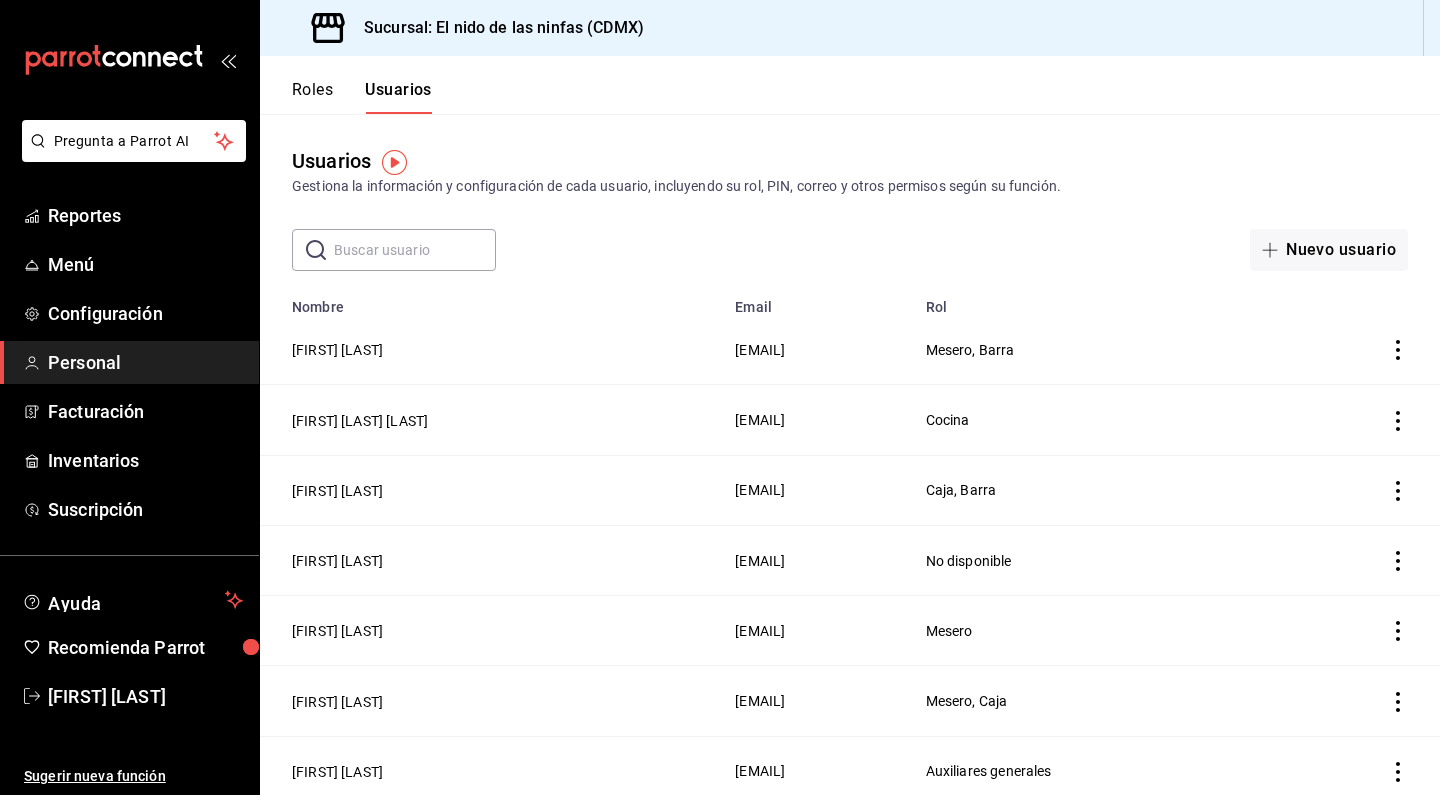 scroll, scrollTop: 0, scrollLeft: 0, axis: both 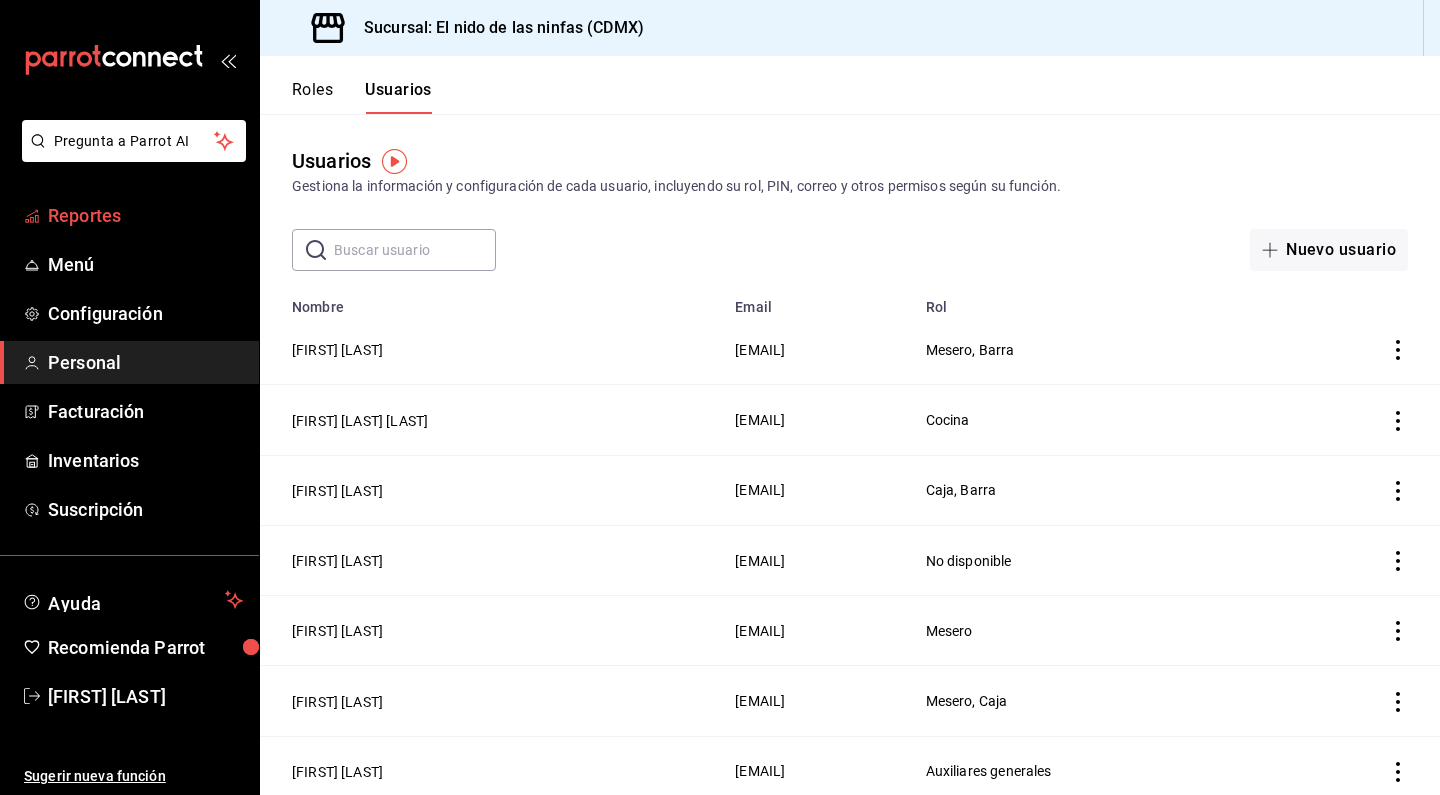 click on "Reportes" at bounding box center [129, 215] 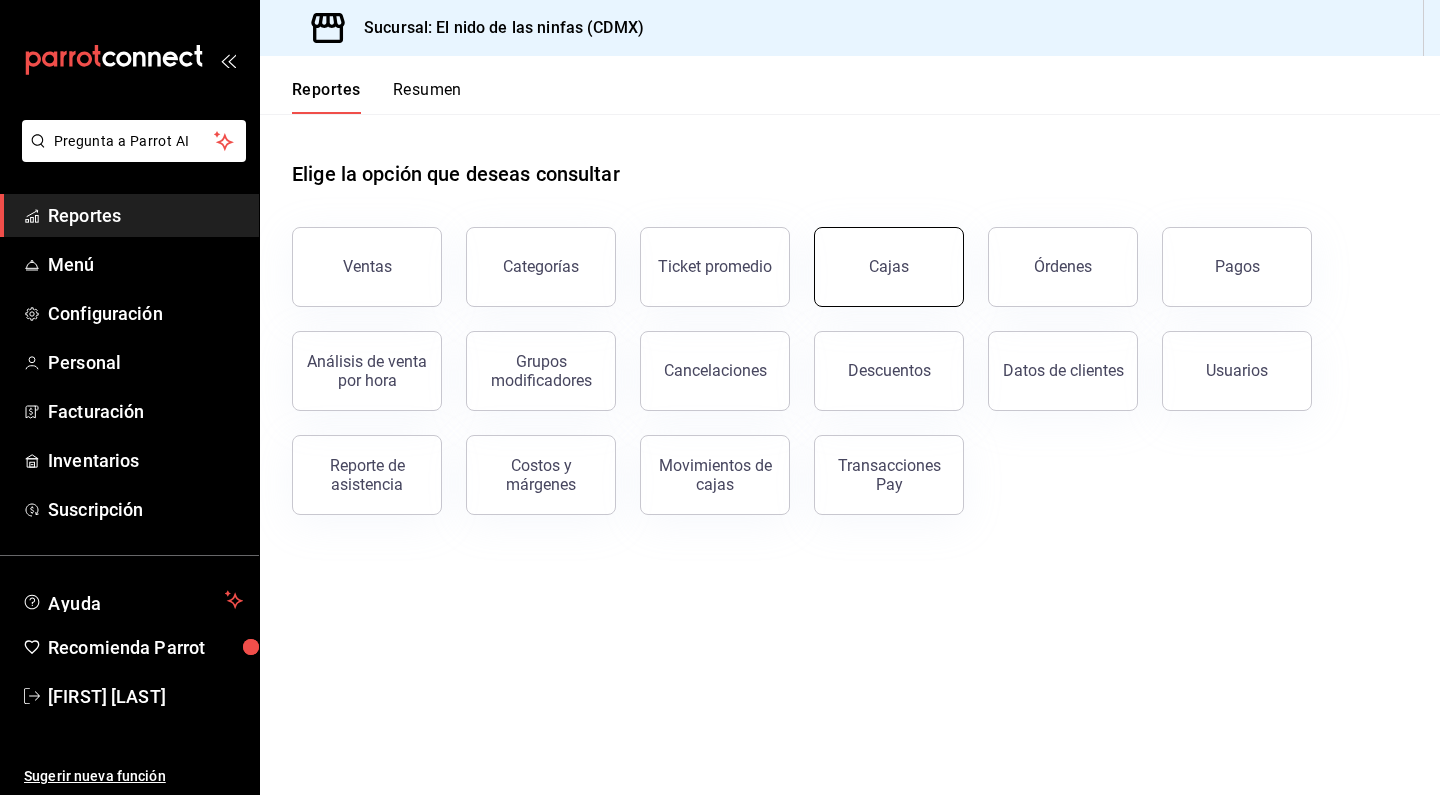 click on "Cajas" at bounding box center [889, 267] 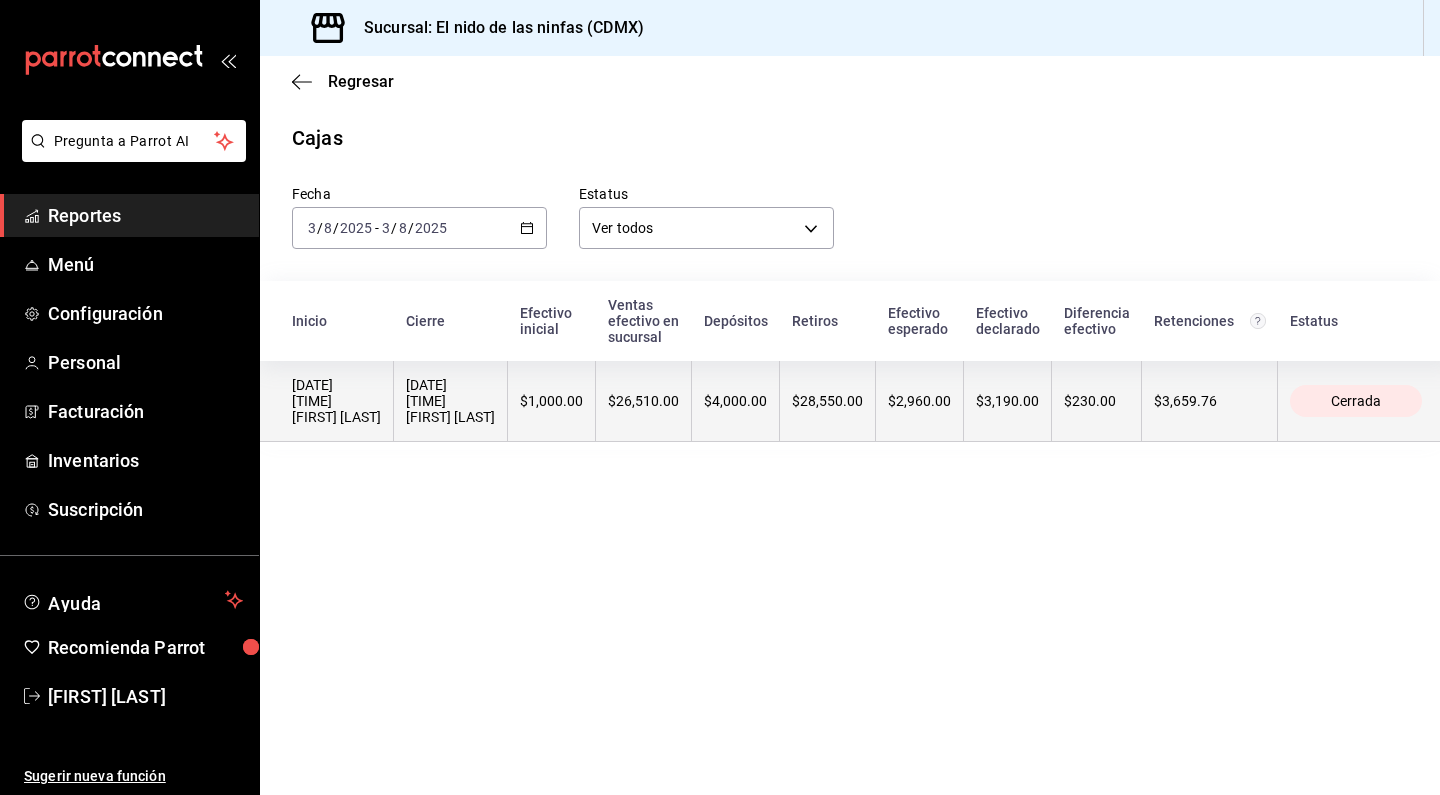 click on "$28,550.00" at bounding box center (828, 401) 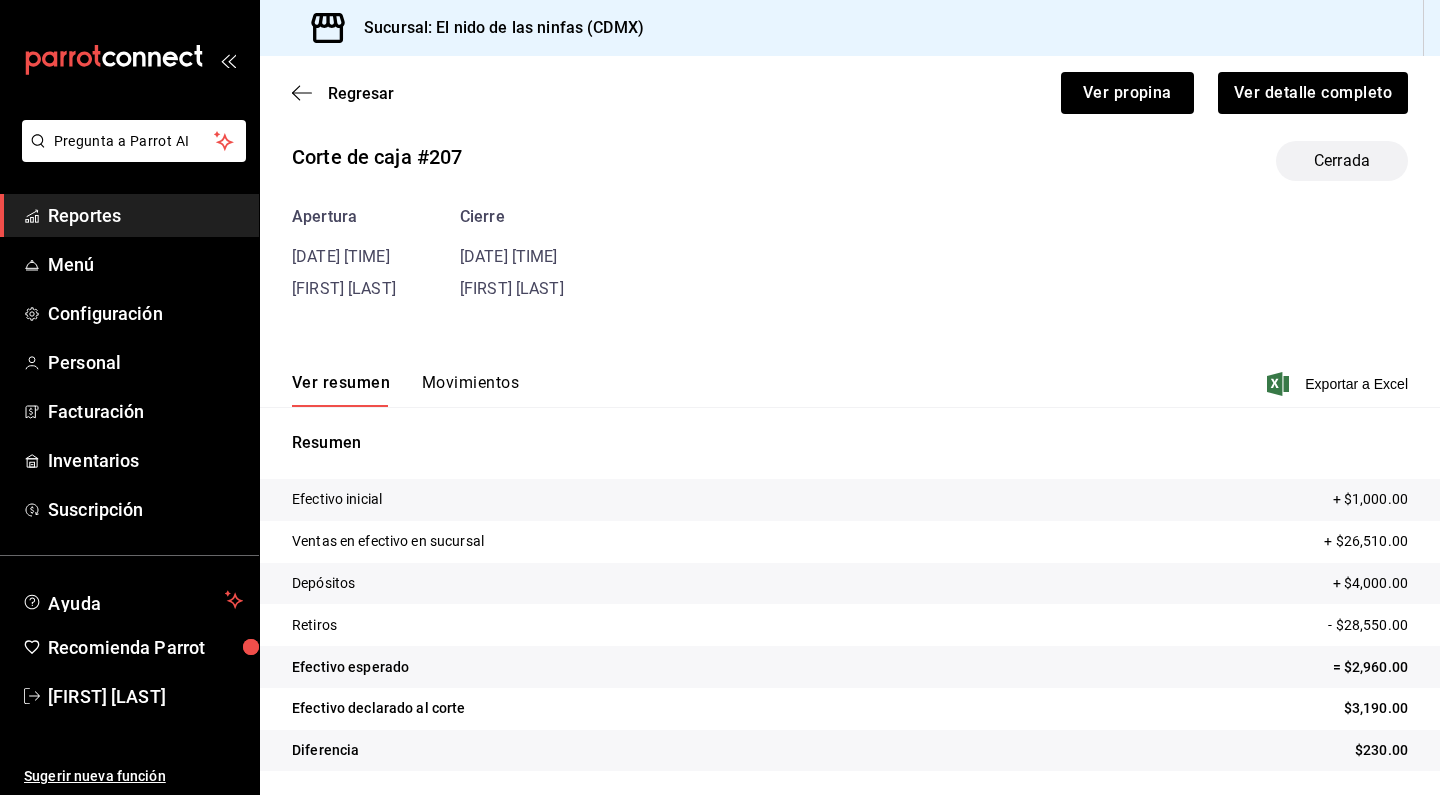 scroll, scrollTop: 21, scrollLeft: 0, axis: vertical 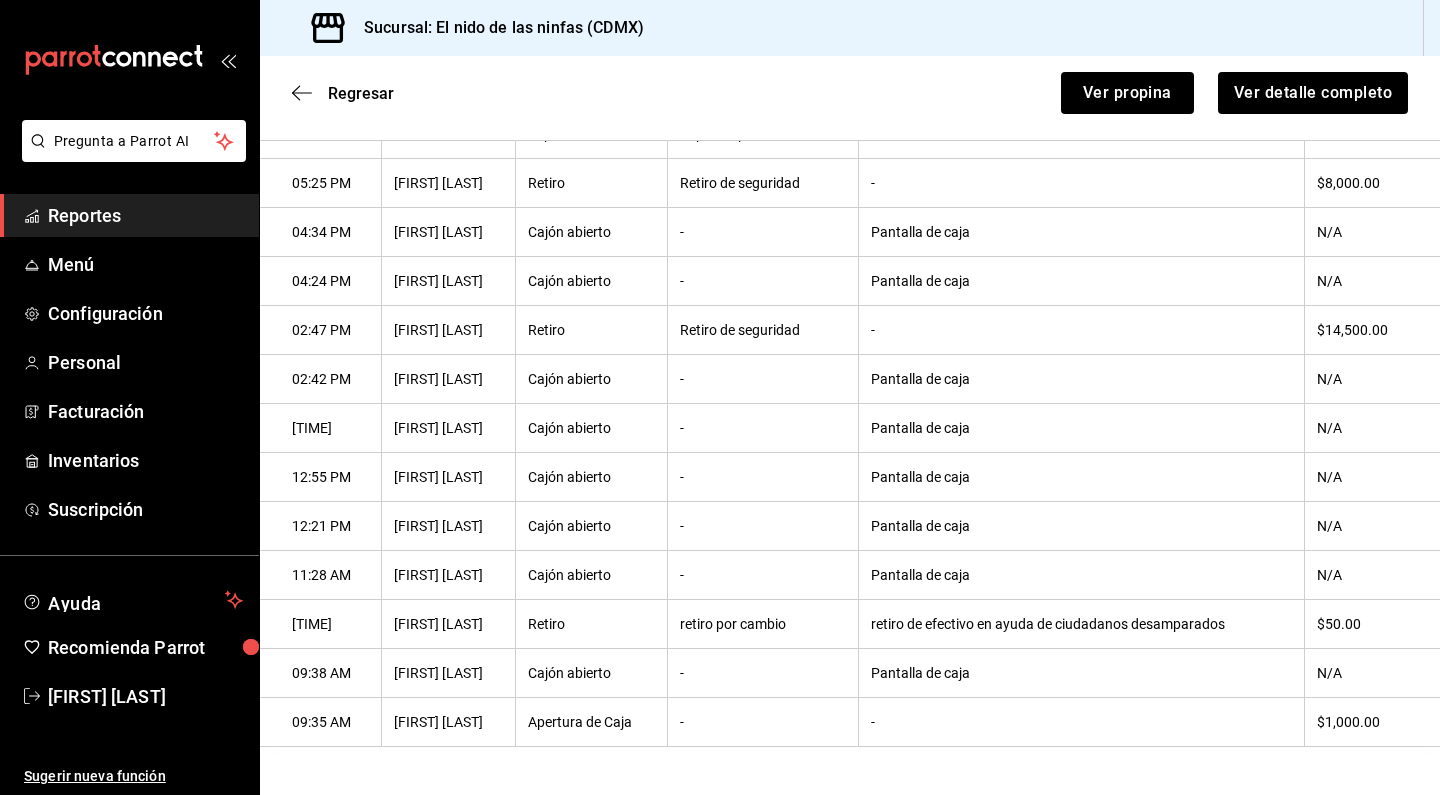 click on "retiro de efectivo en ayuda de ciudadanos desamparados" at bounding box center [1081, 624] 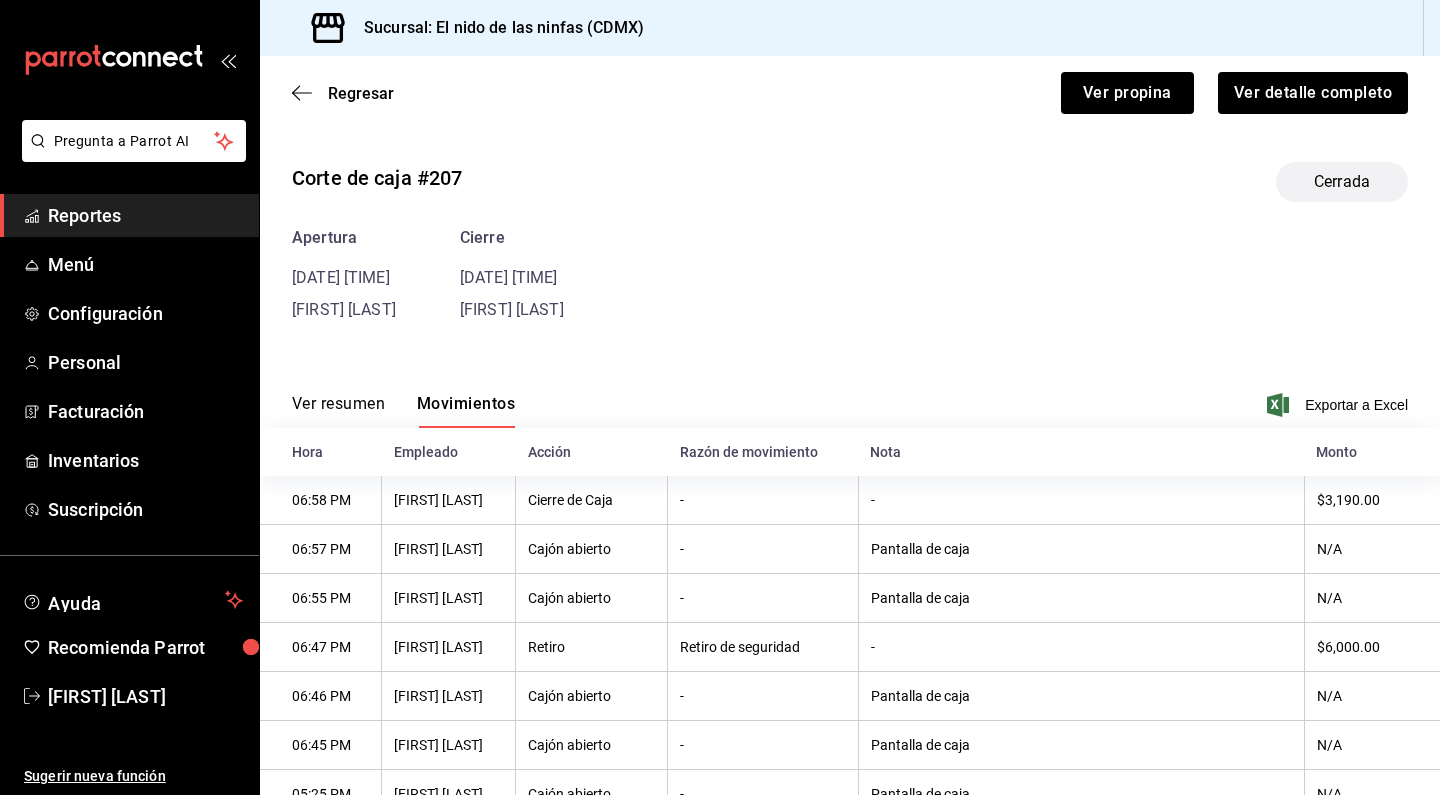 scroll, scrollTop: 0, scrollLeft: 0, axis: both 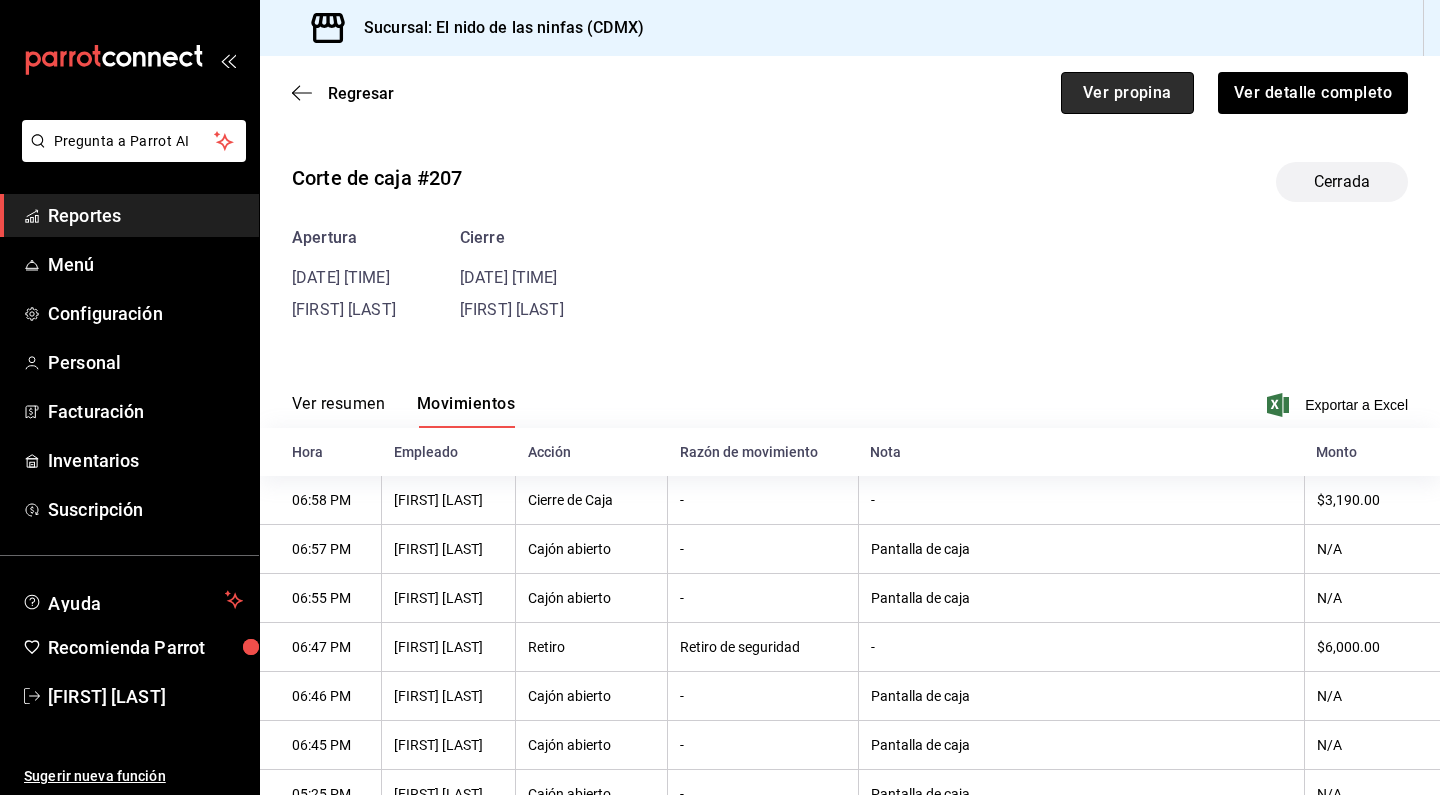 click on "Ver propina" at bounding box center (1127, 93) 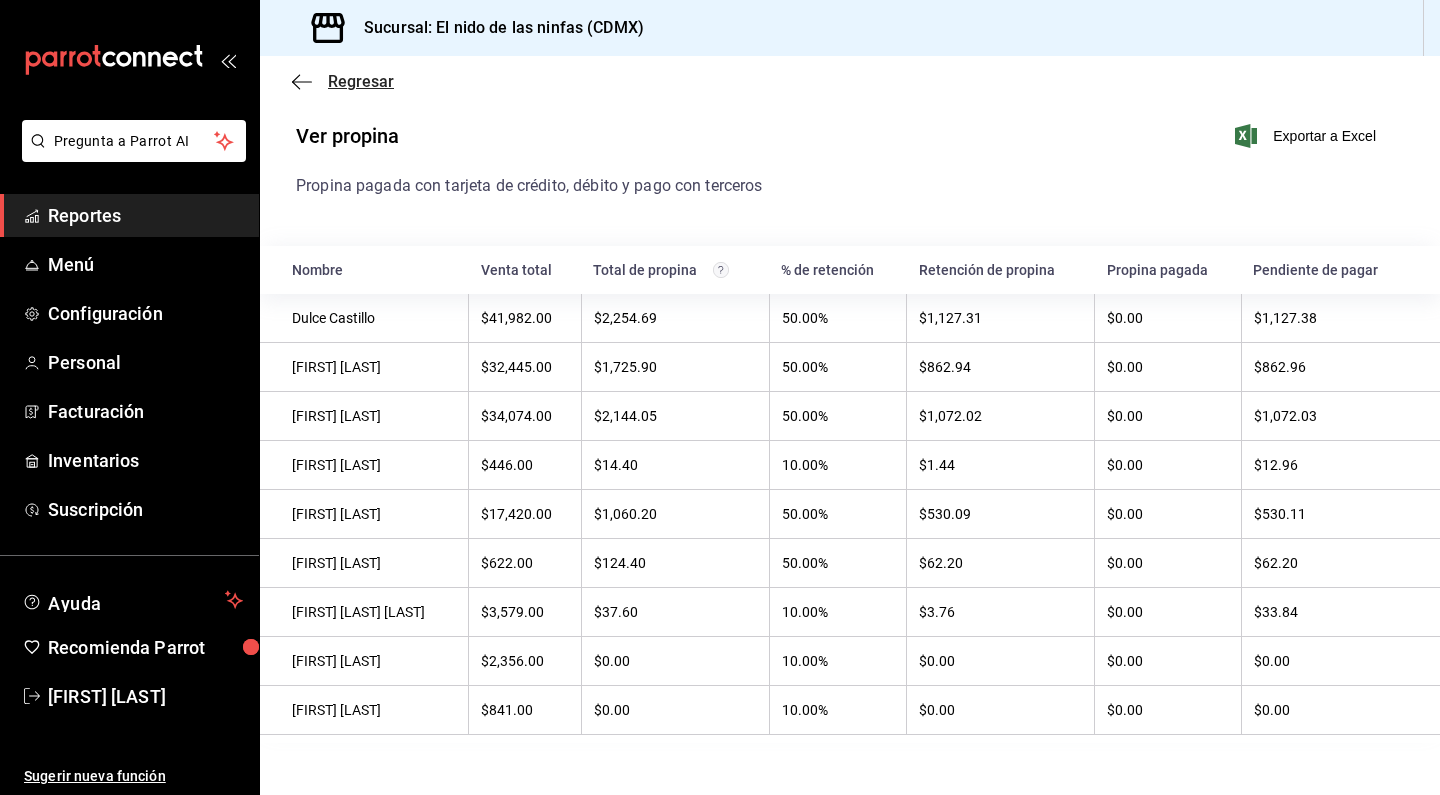 click 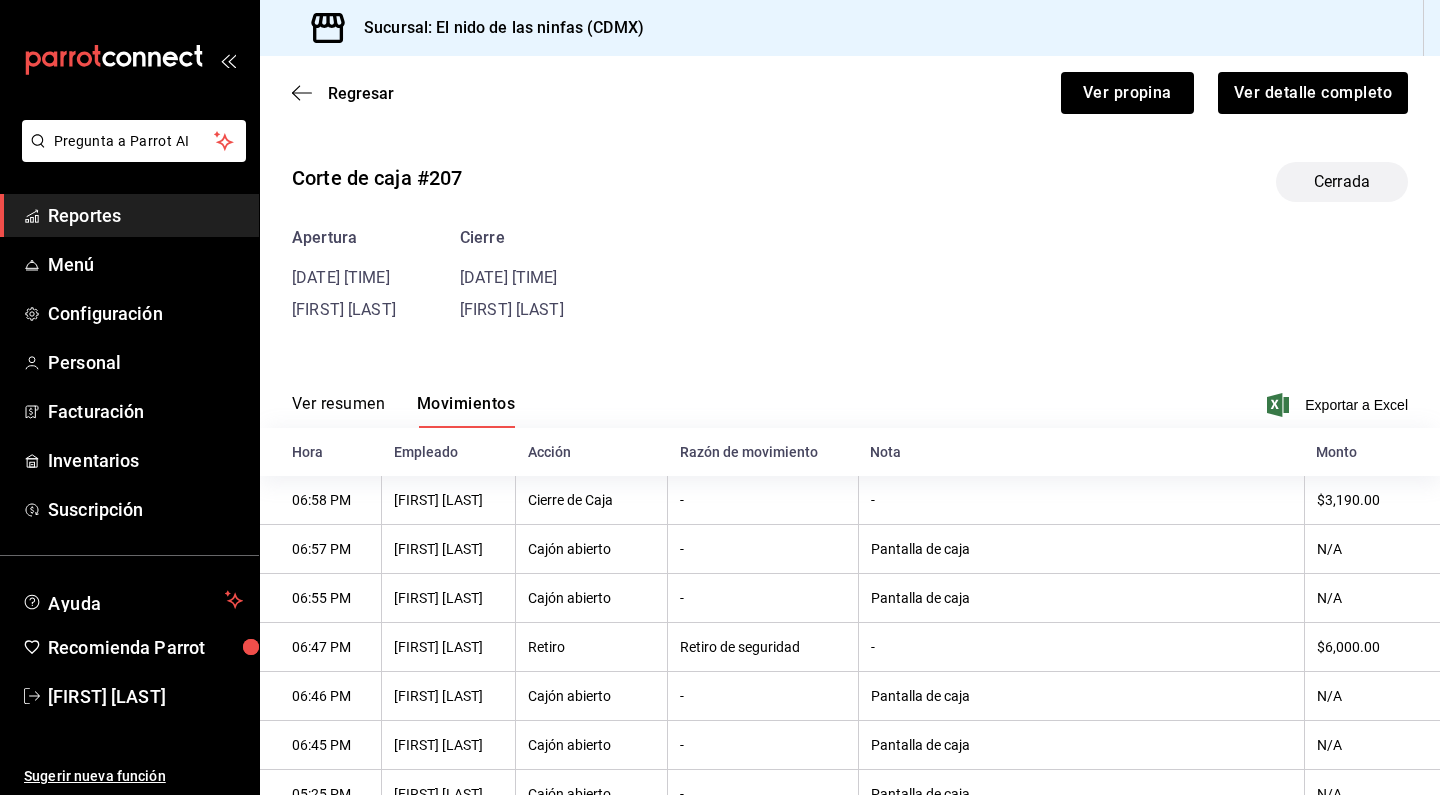 click on "Reportes" at bounding box center [145, 215] 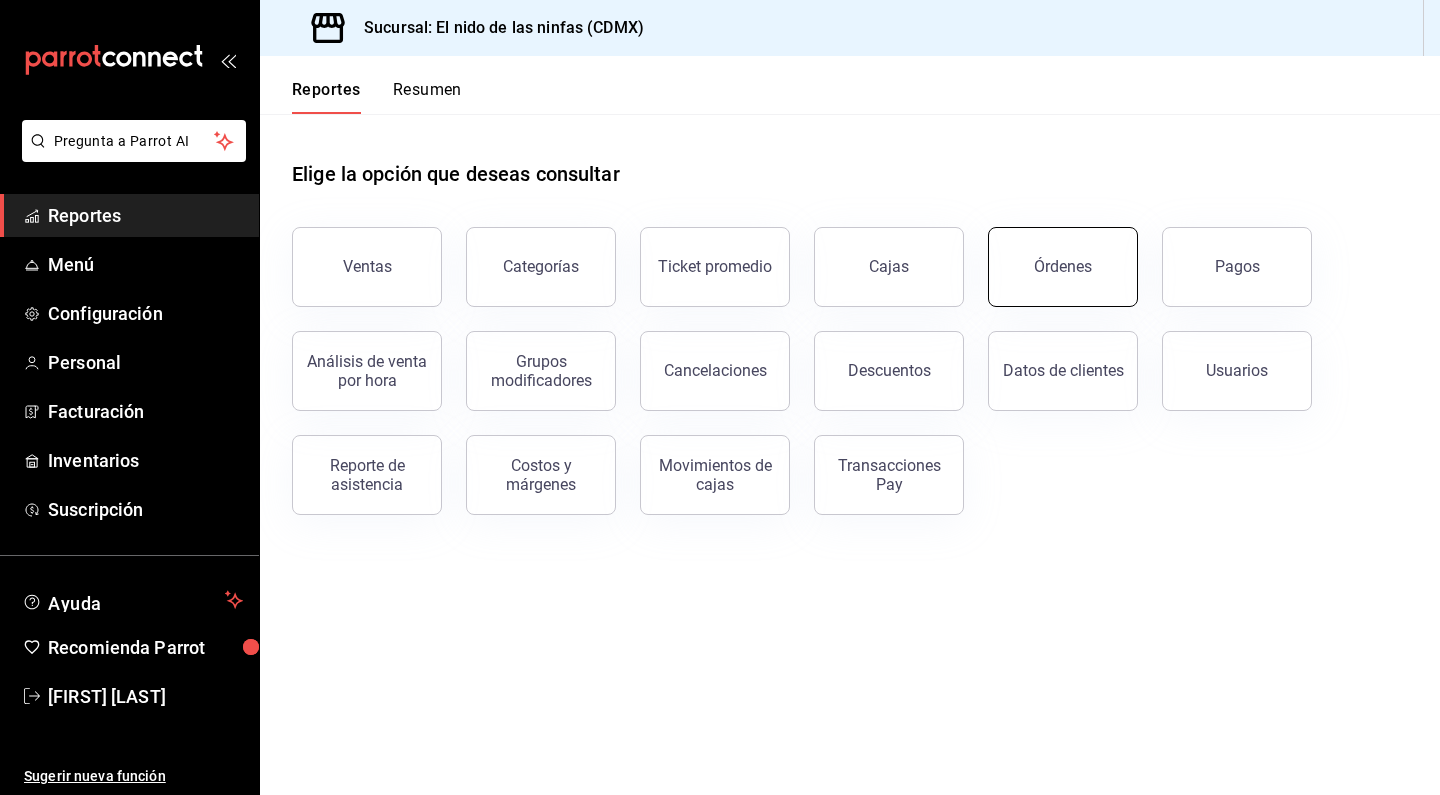 click on "Órdenes" at bounding box center [1063, 267] 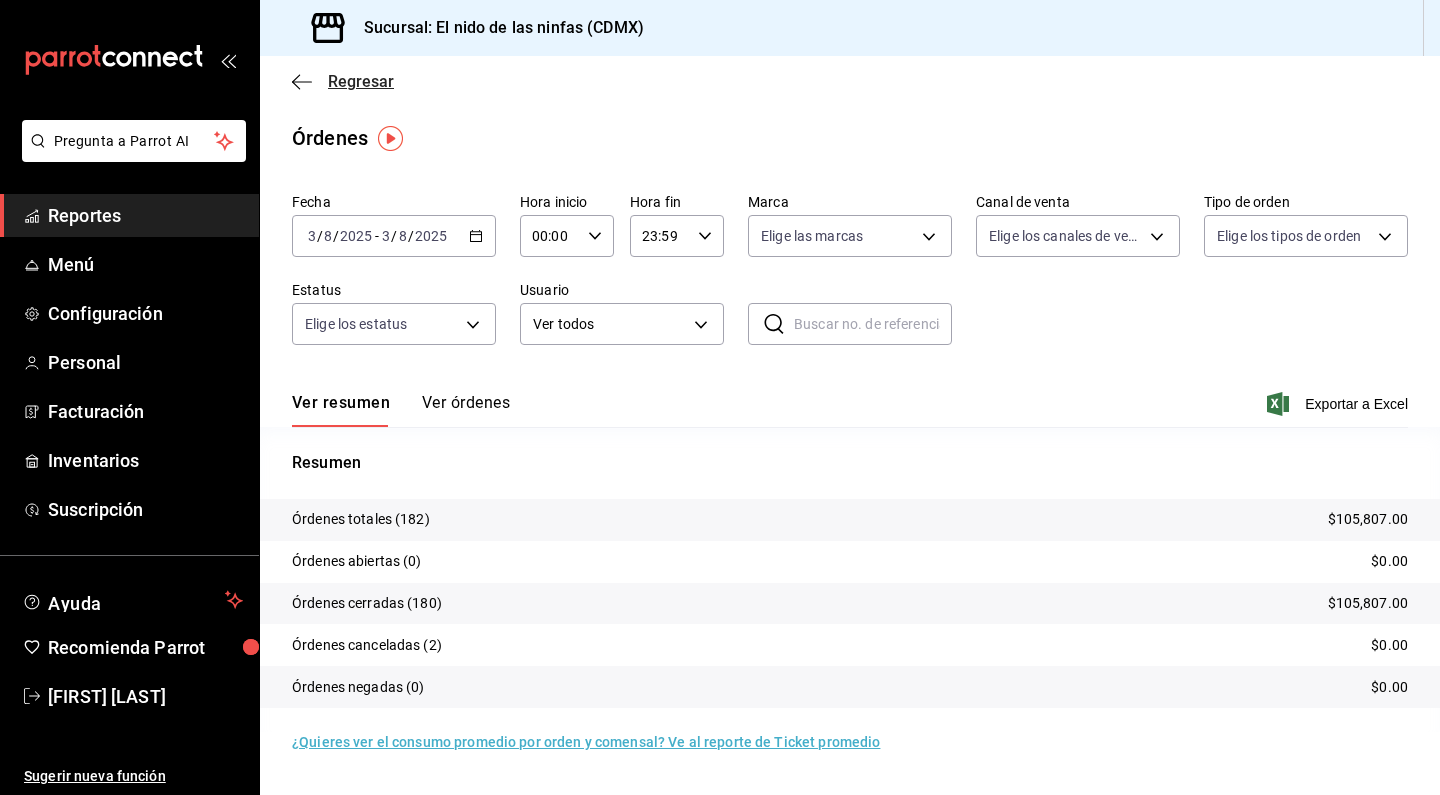 click 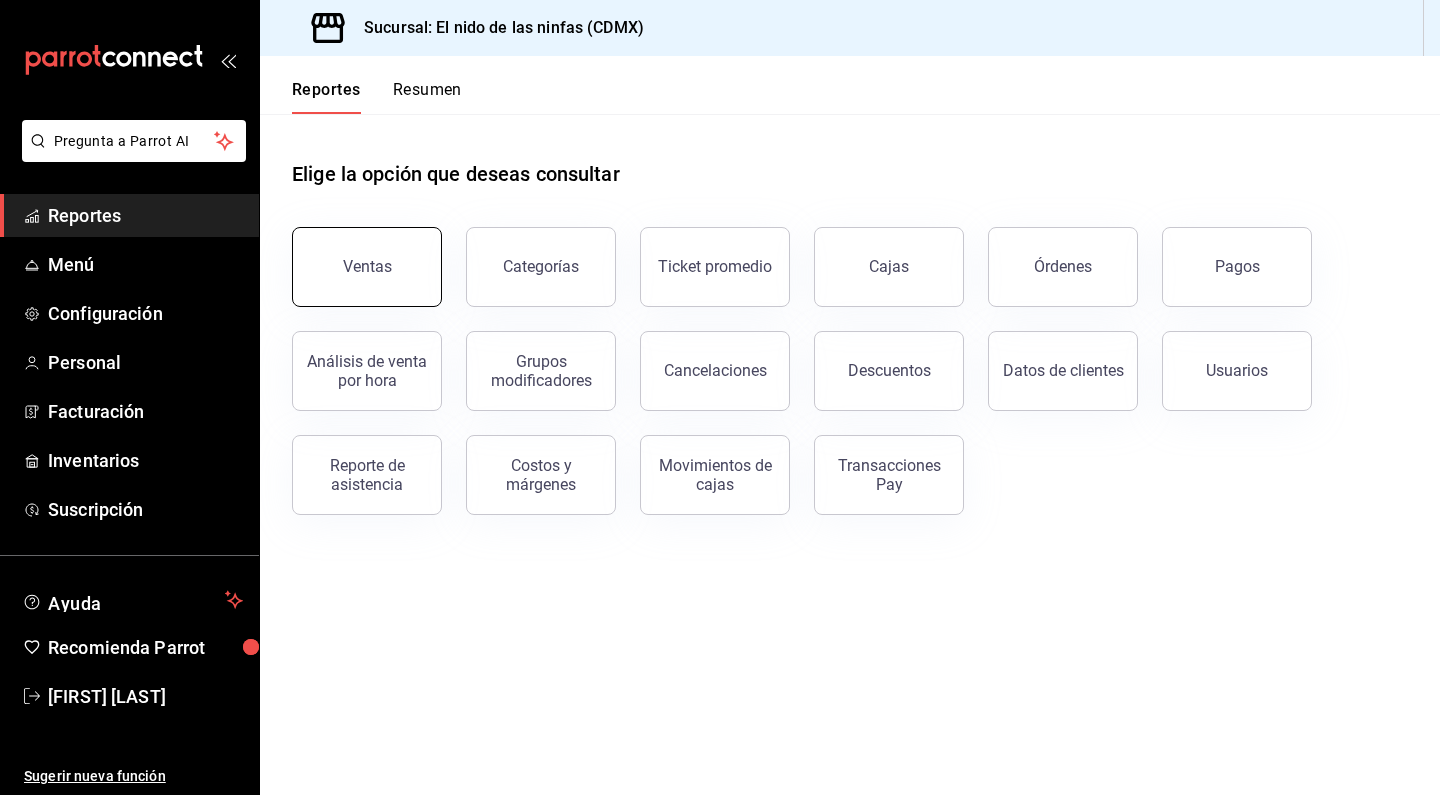 click on "Ventas" at bounding box center (367, 267) 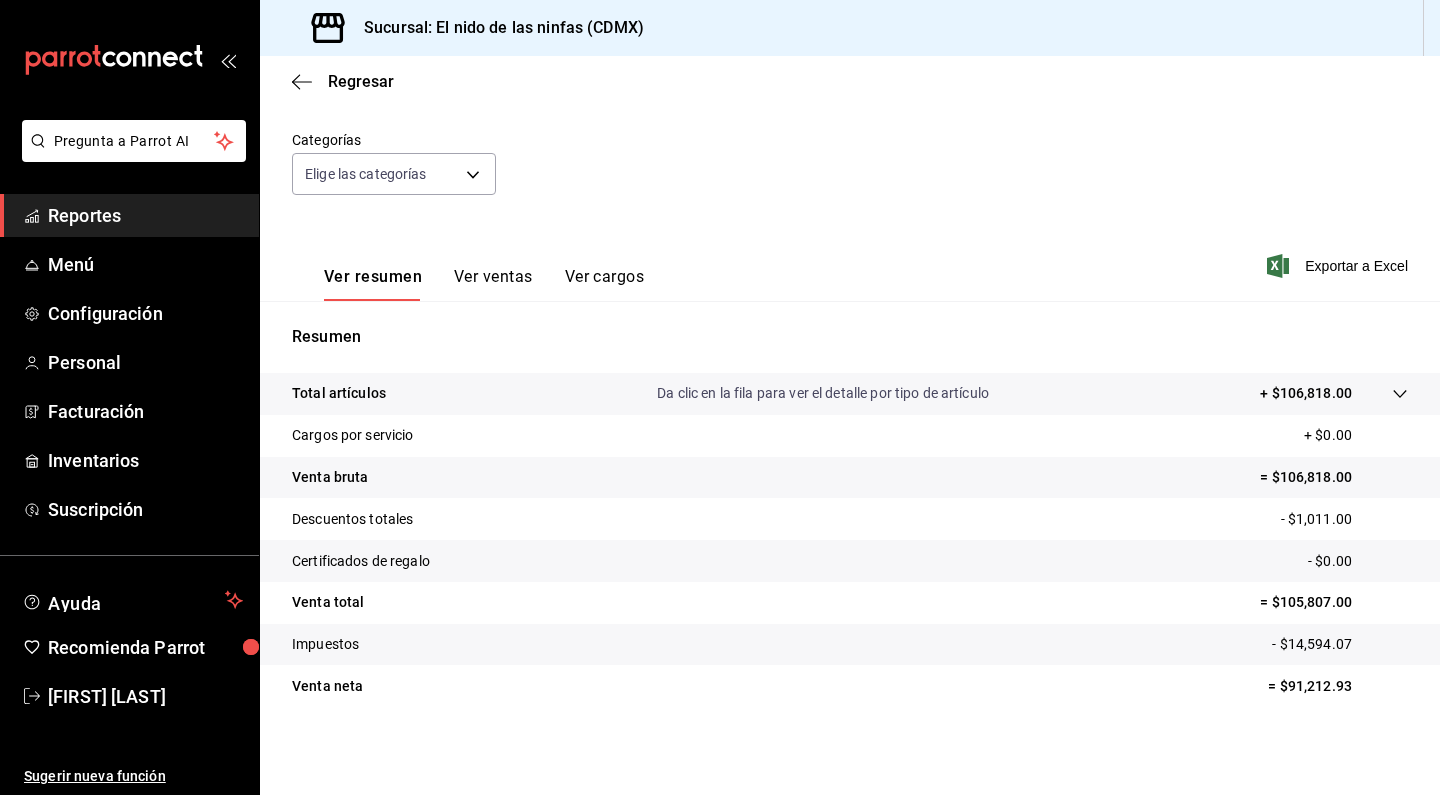 scroll, scrollTop: 163, scrollLeft: 0, axis: vertical 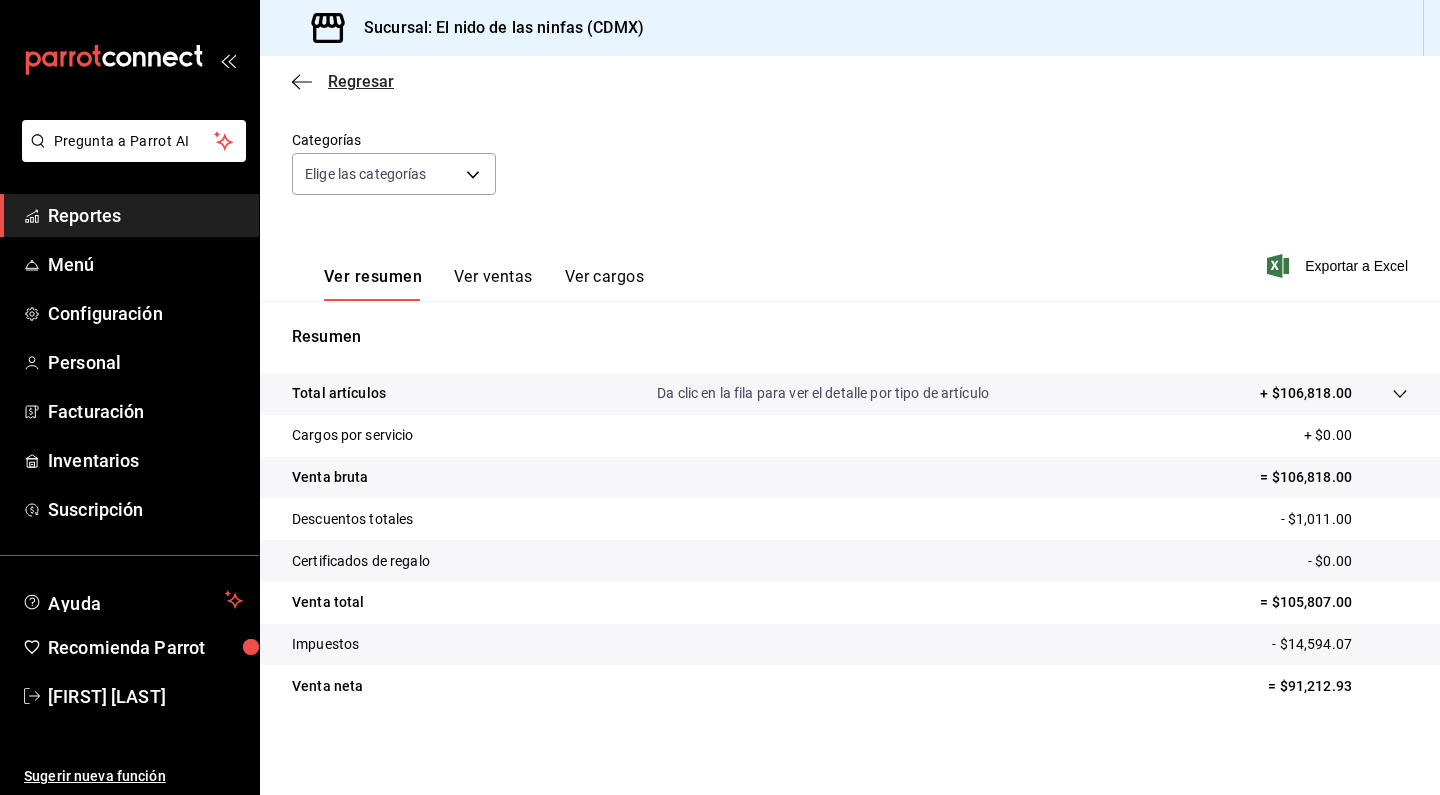 click 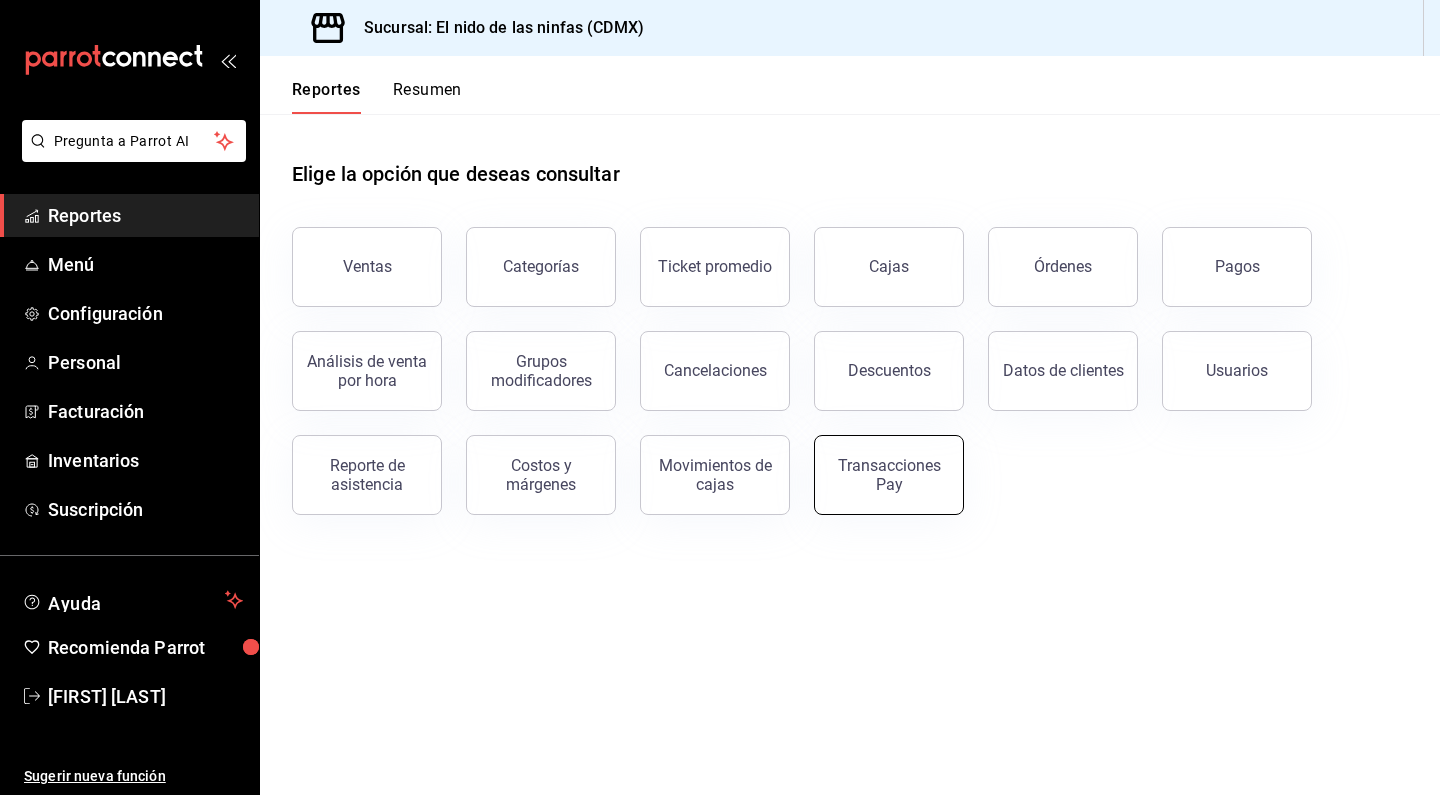 click on "Transacciones Pay" at bounding box center (889, 475) 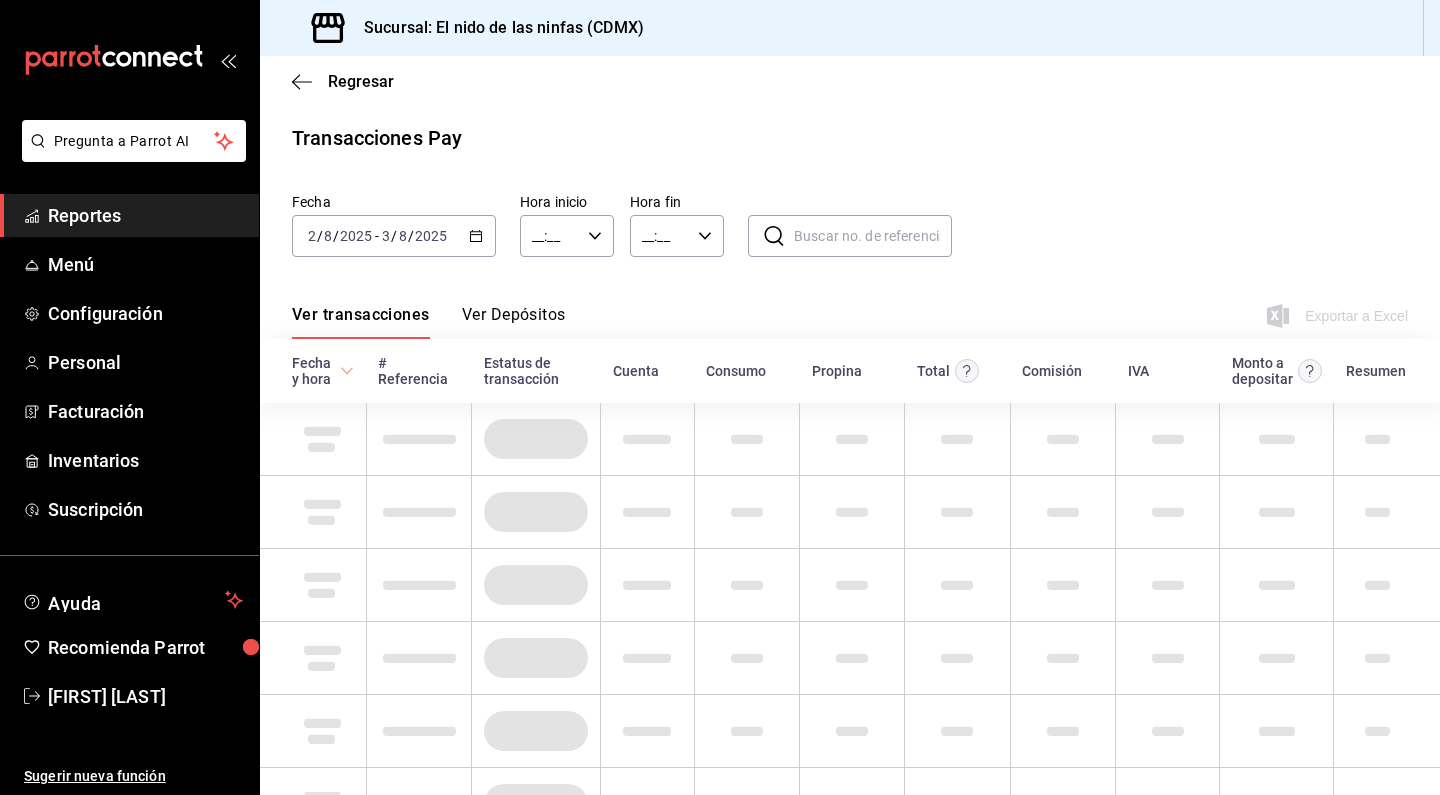 type on "00:00" 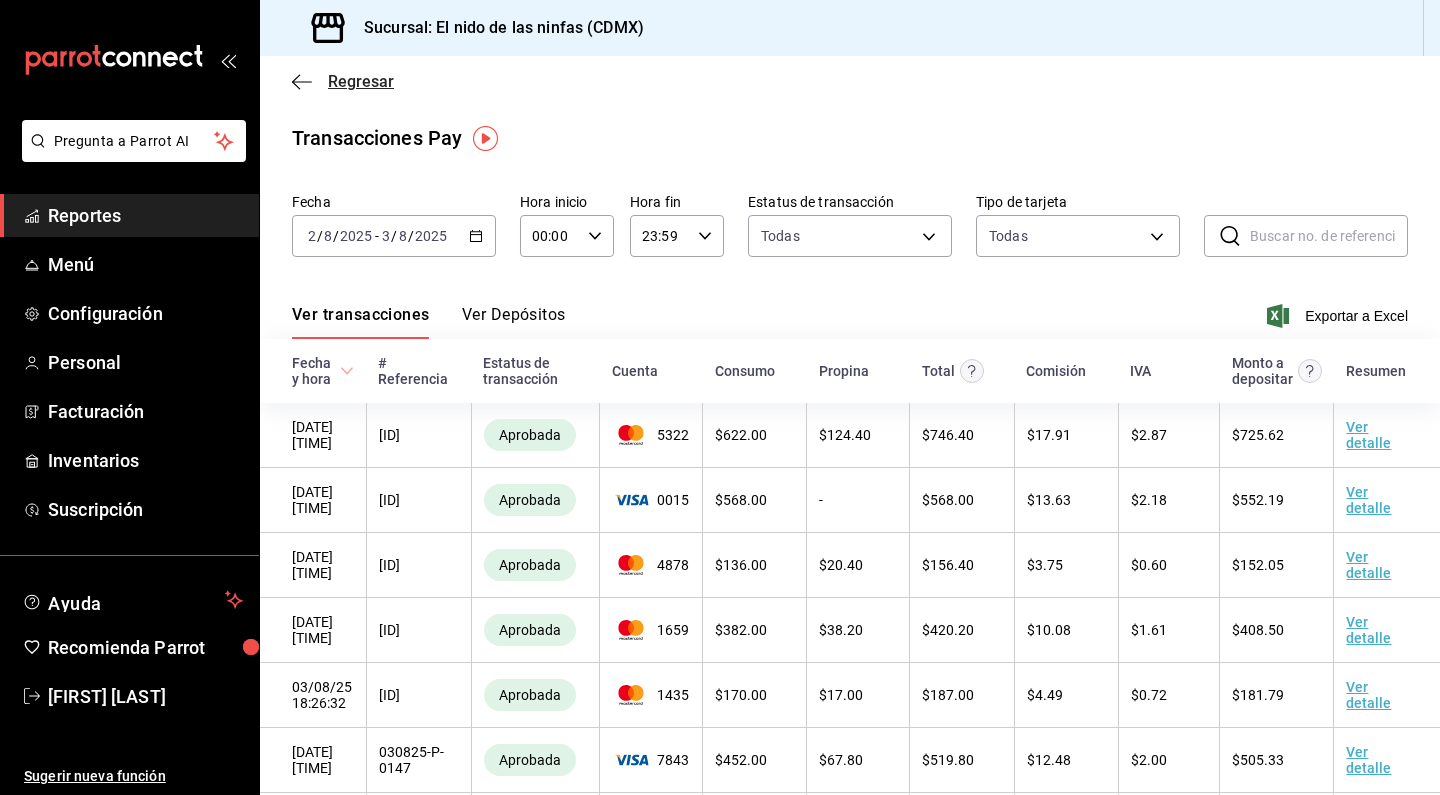 click 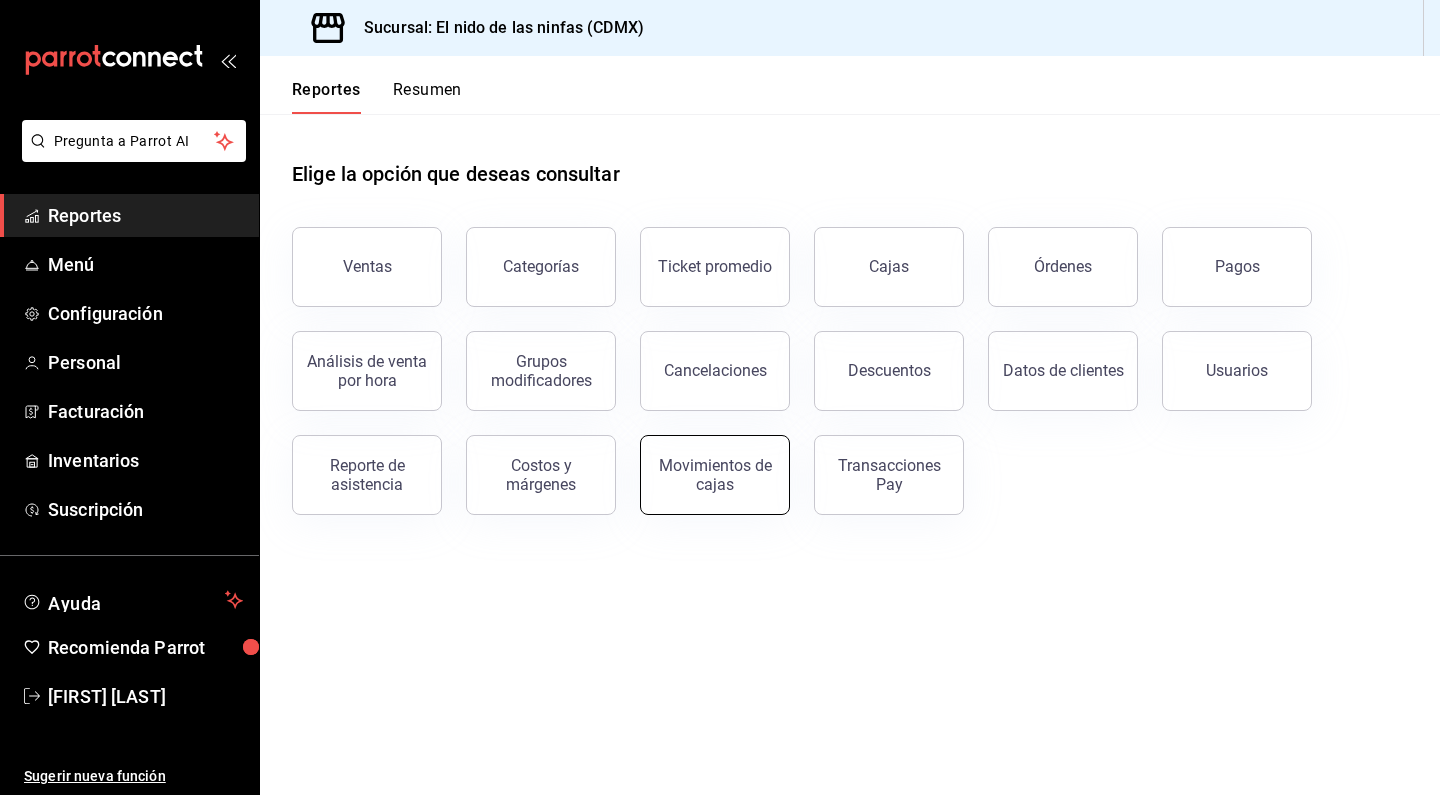 click on "Movimientos de cajas" at bounding box center (715, 475) 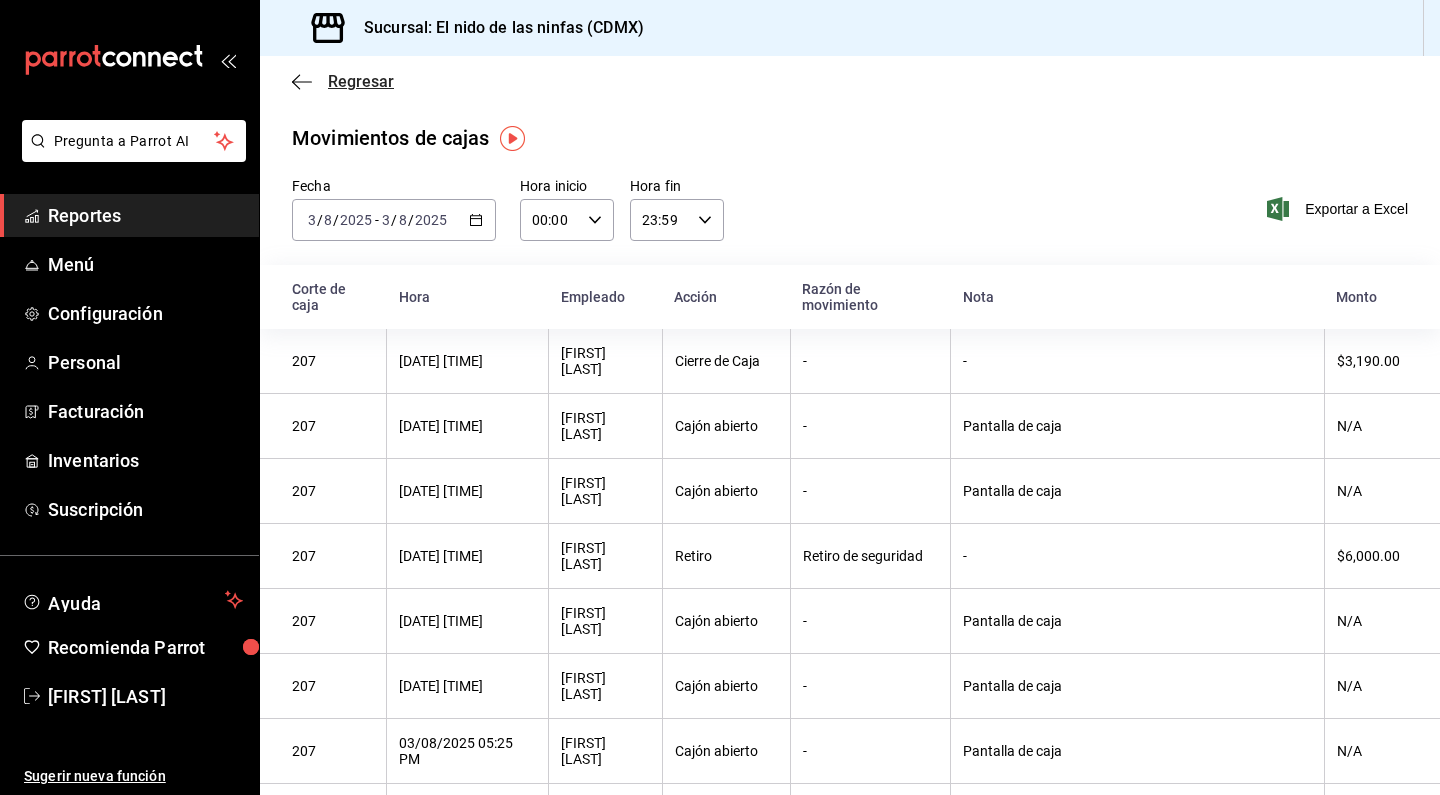 click 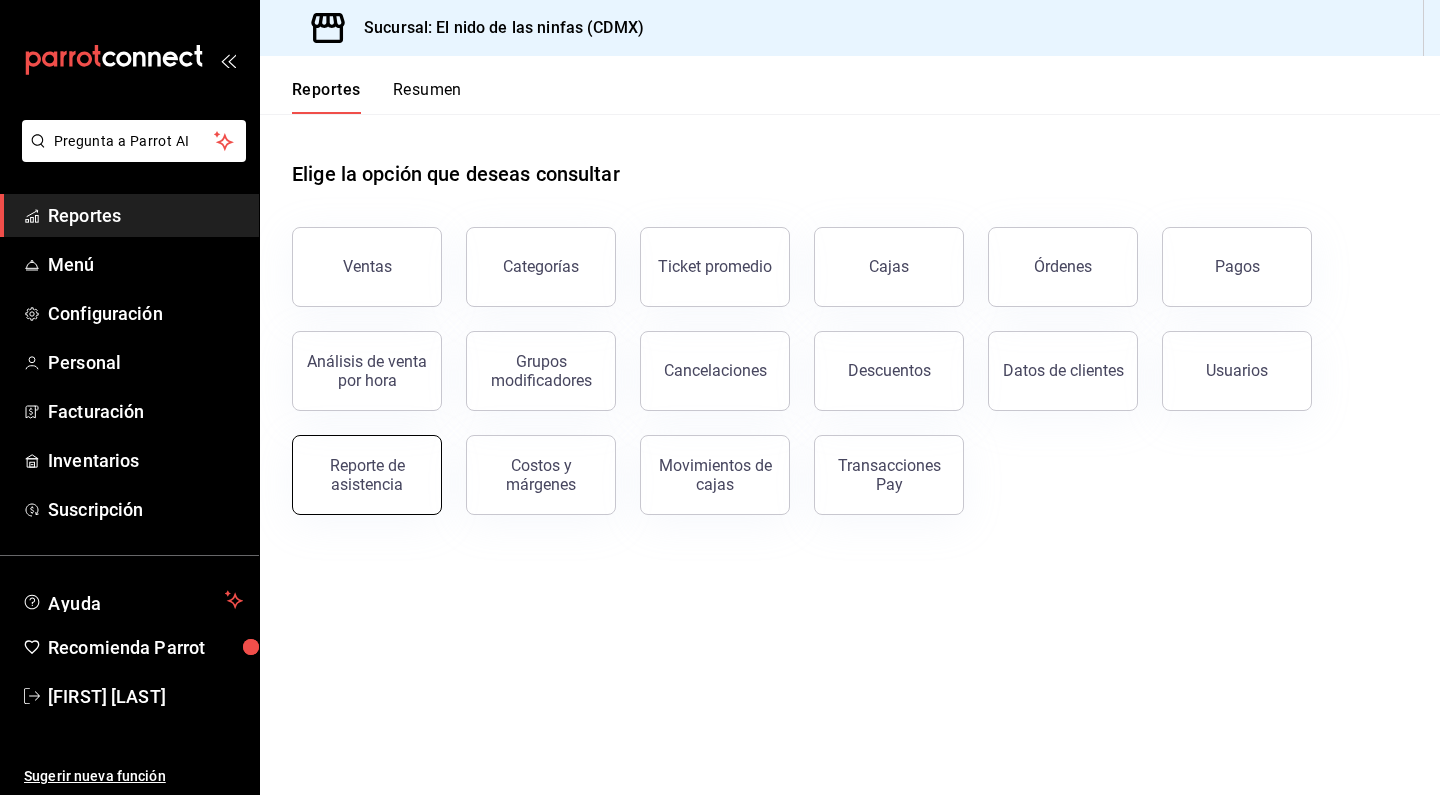 click on "Reporte de asistencia" at bounding box center (367, 475) 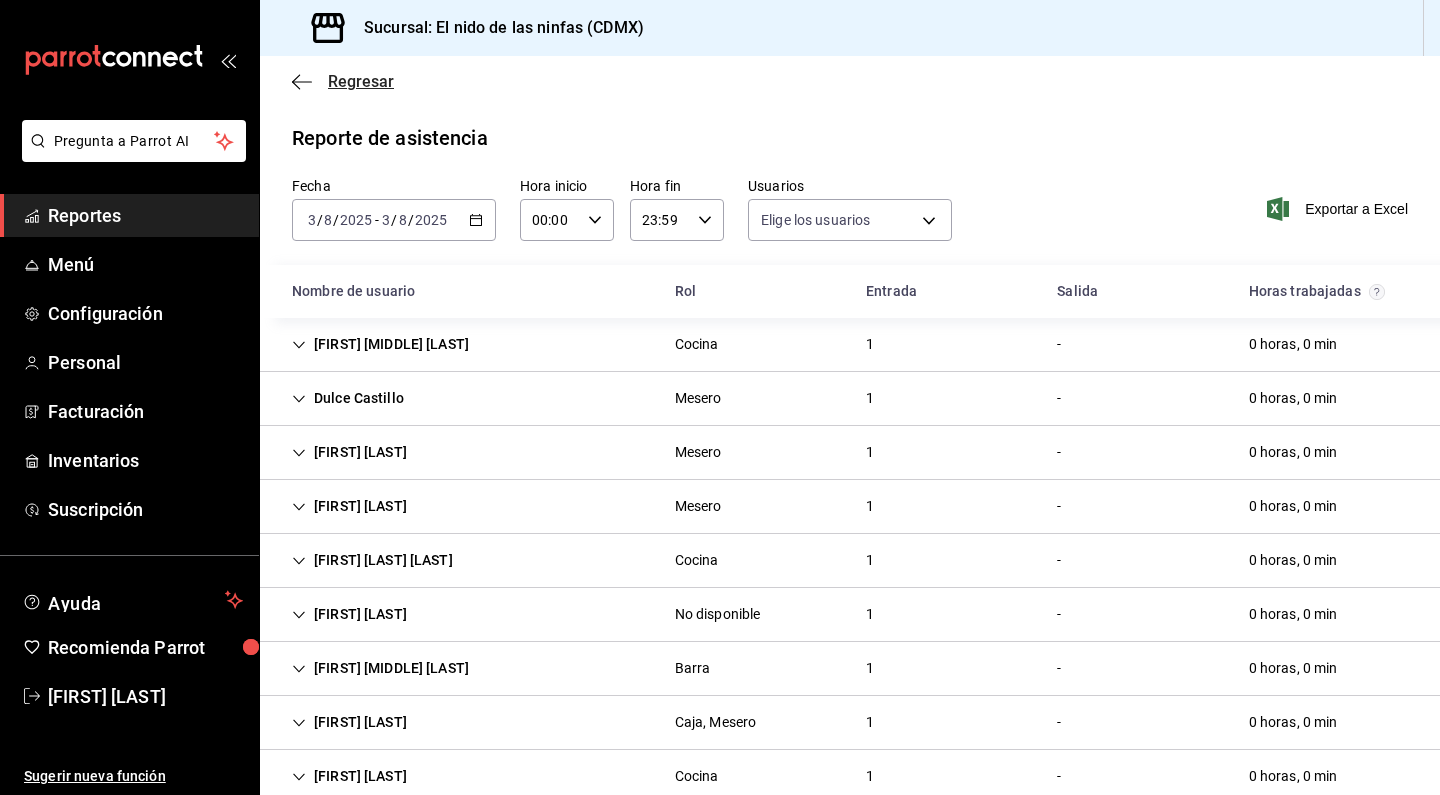 type on "[EMAIL_LIST]" 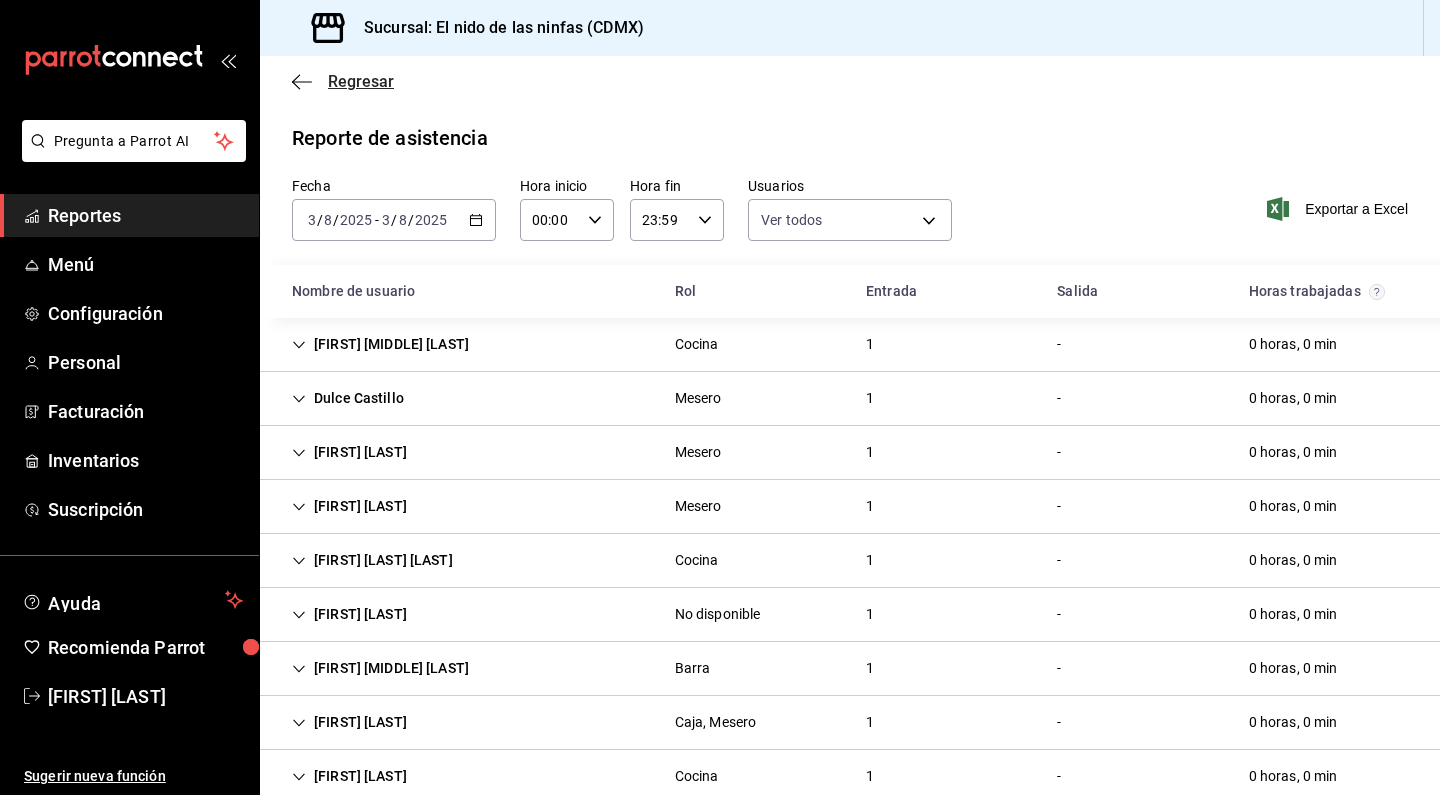 click 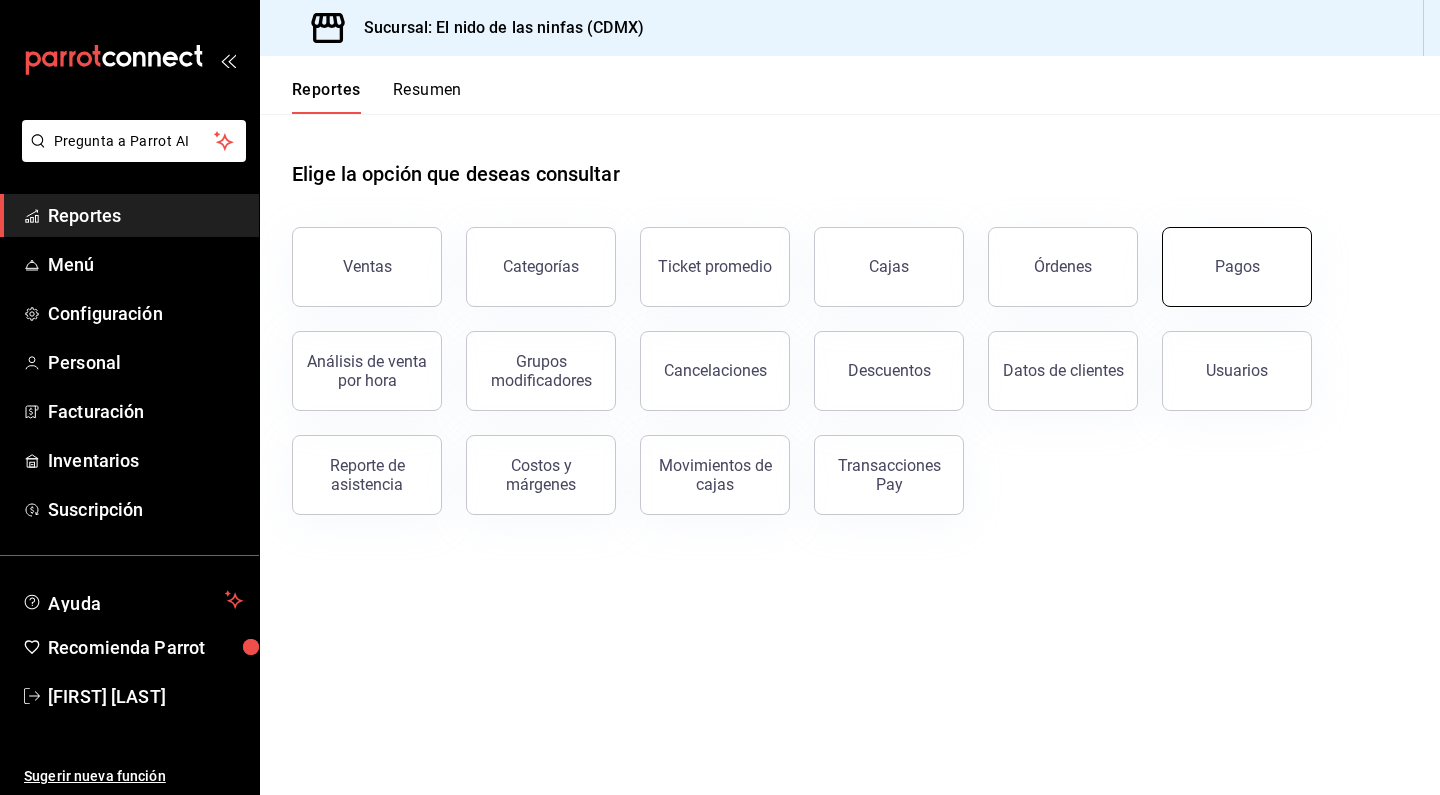 click on "Pagos" at bounding box center (1237, 267) 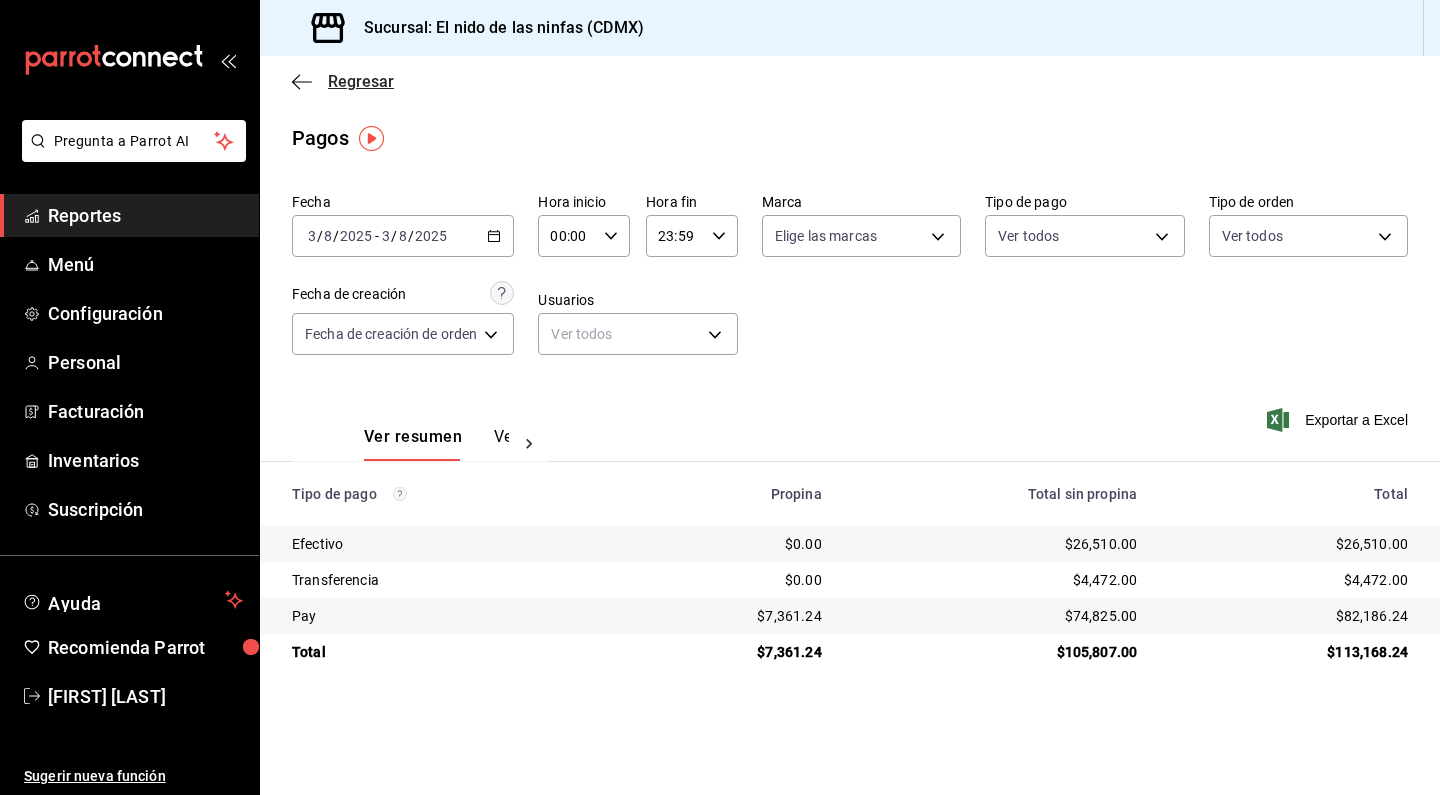 click 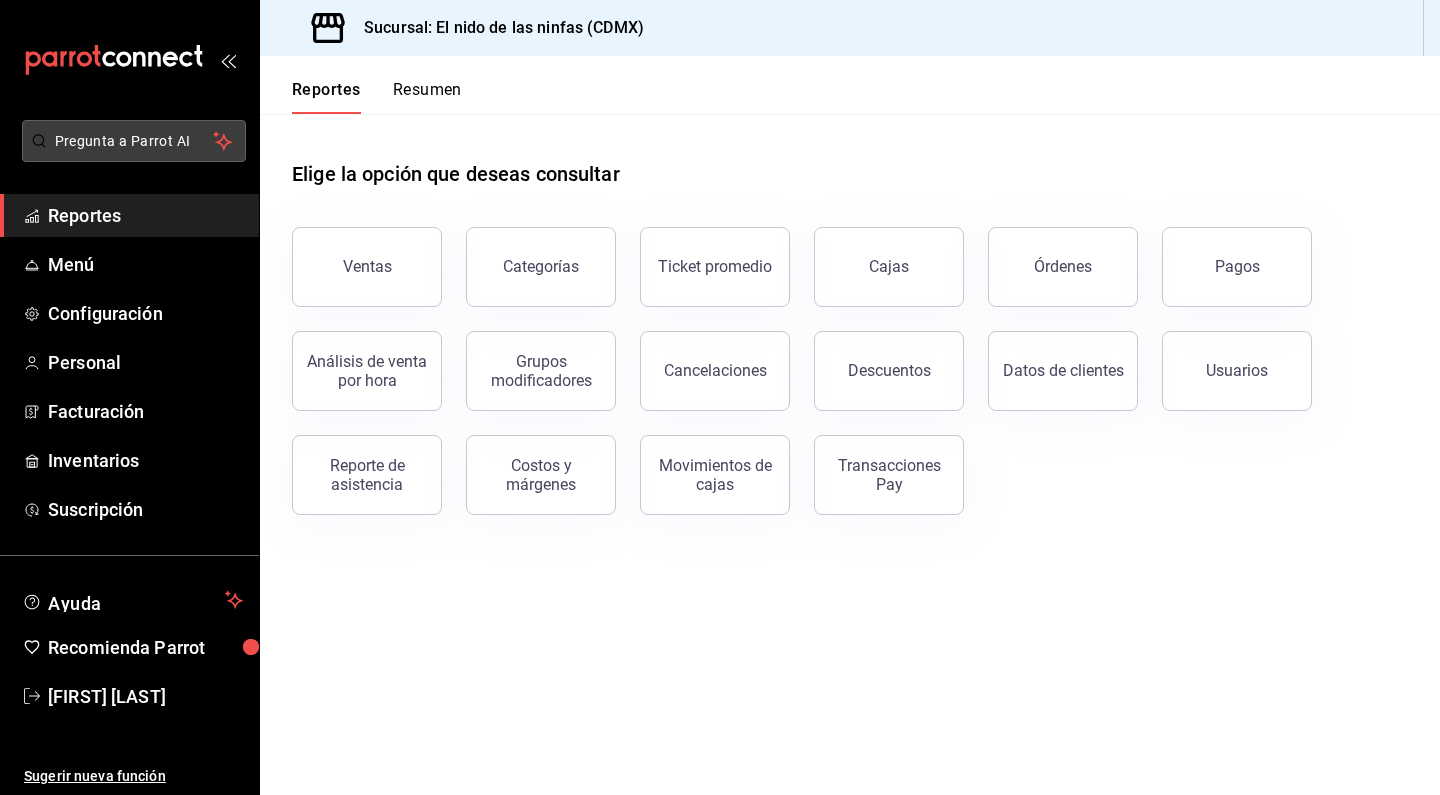 click on "Pregunta a Parrot AI" at bounding box center [134, 141] 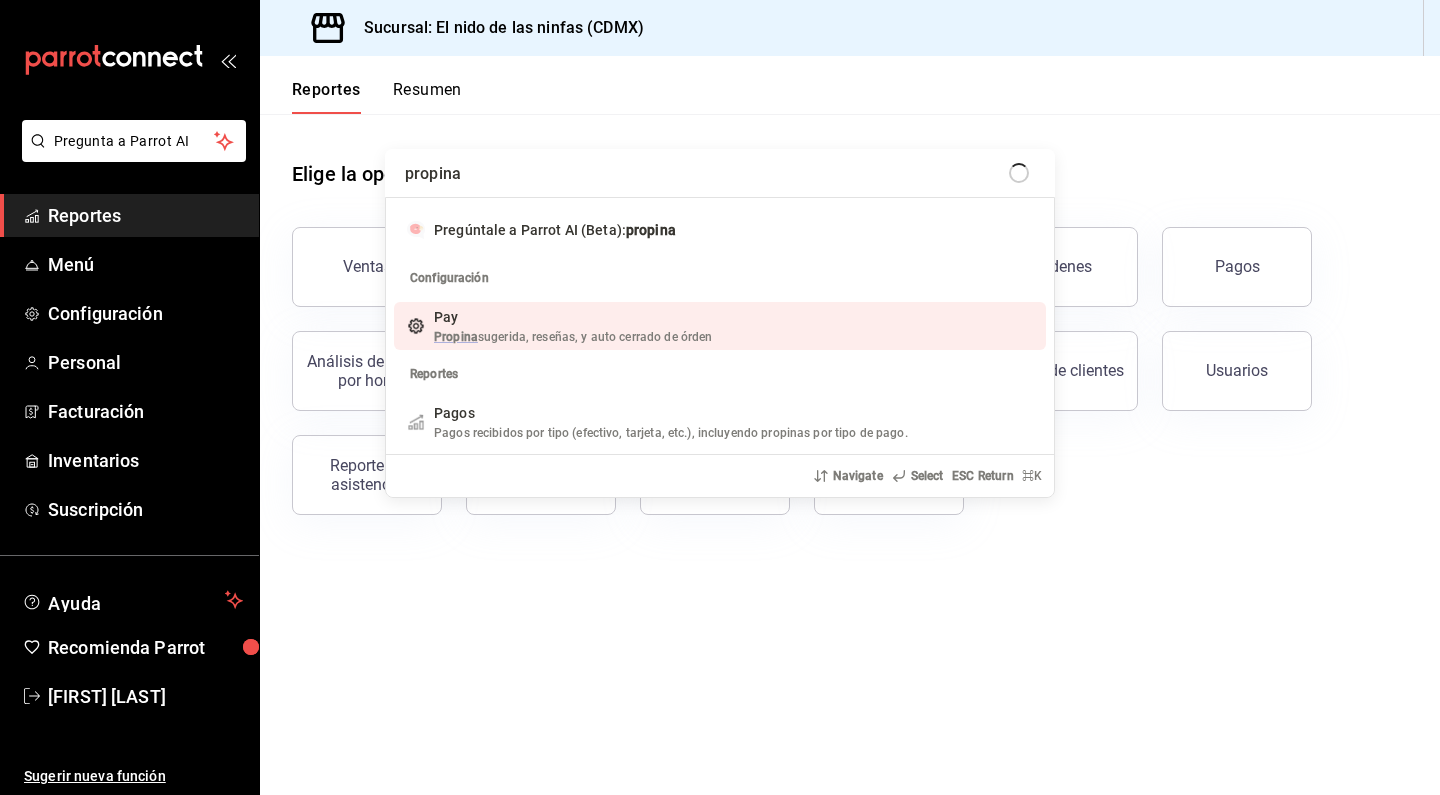 type on "propina" 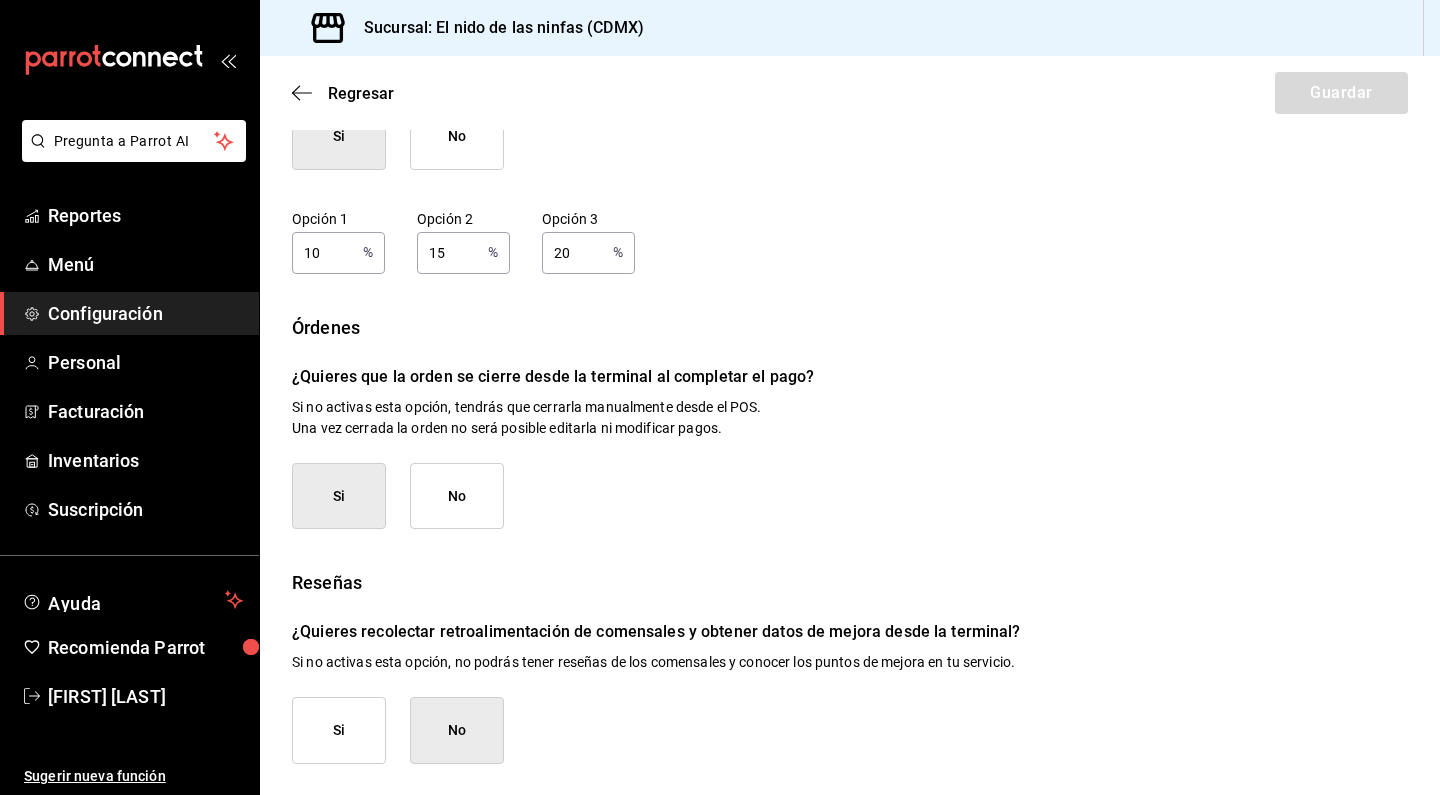 scroll, scrollTop: 224, scrollLeft: 0, axis: vertical 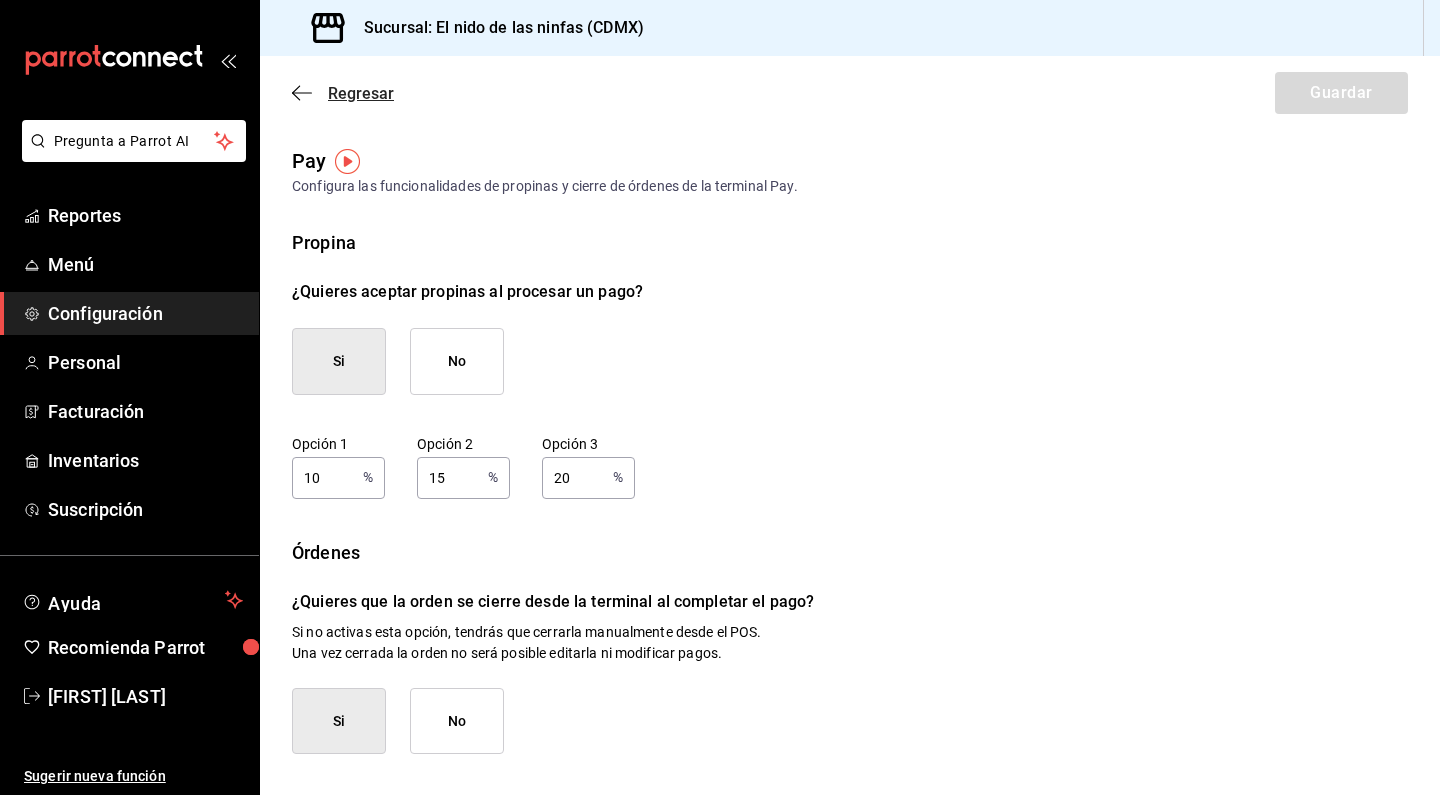 click 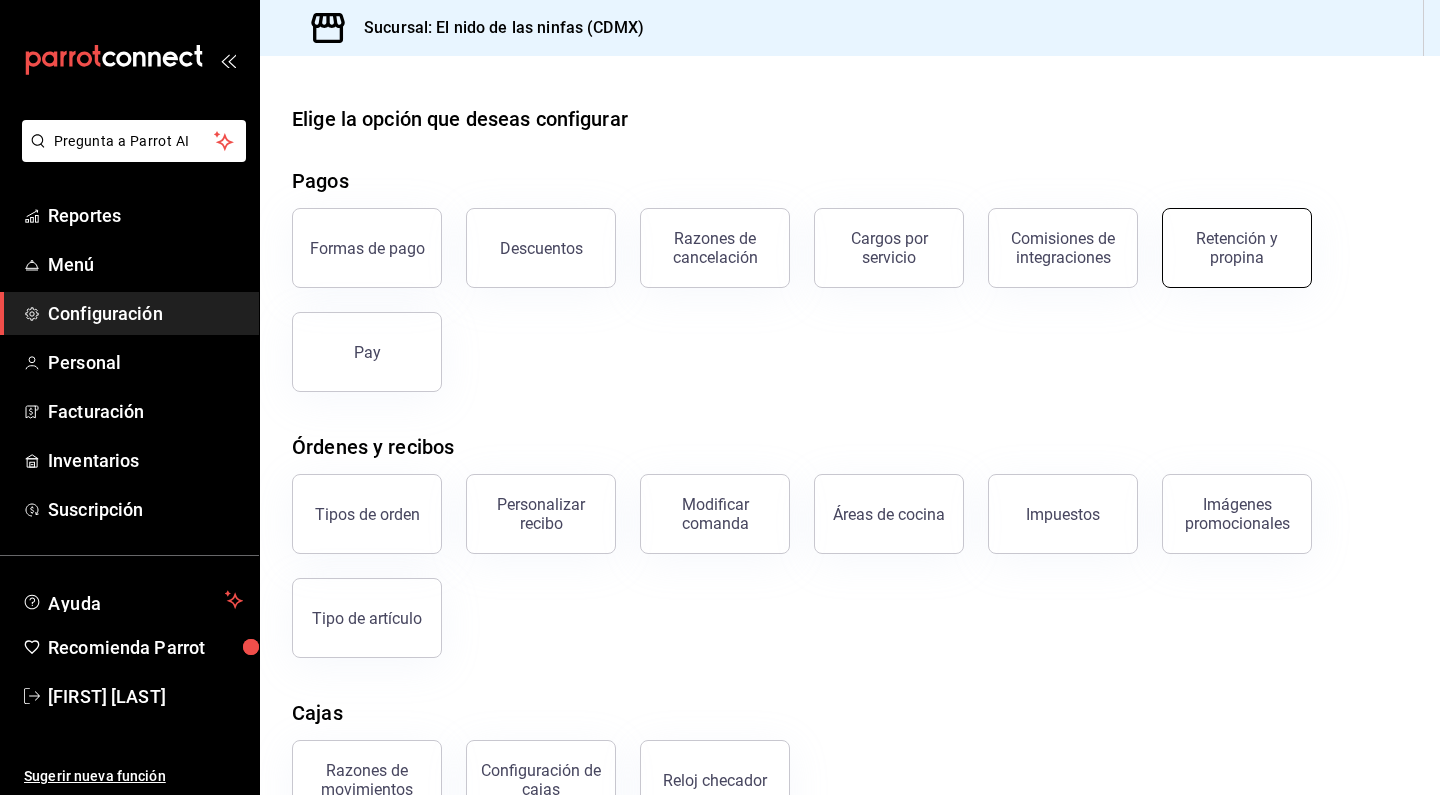 click on "Retención y propina" at bounding box center [1237, 248] 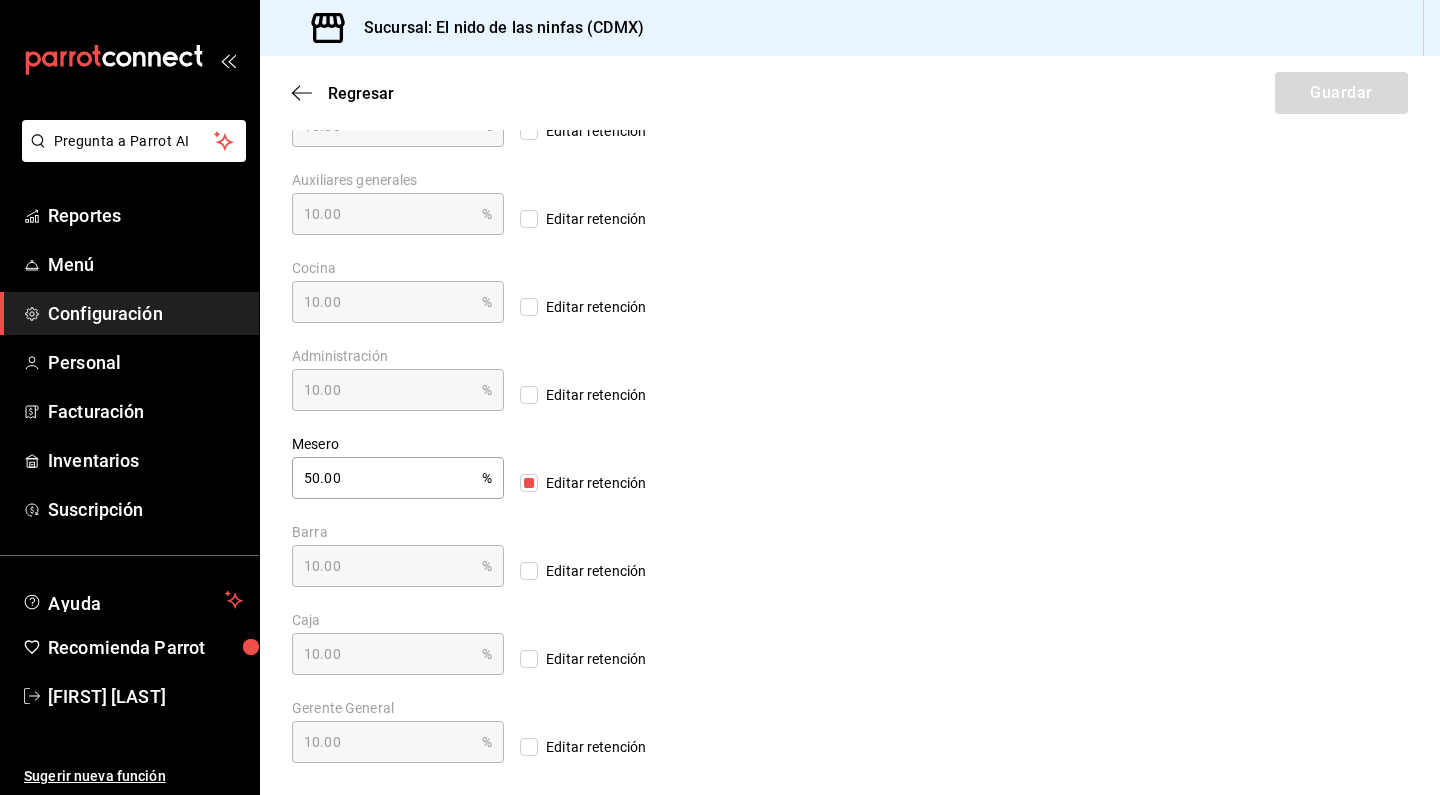 scroll, scrollTop: 550, scrollLeft: 0, axis: vertical 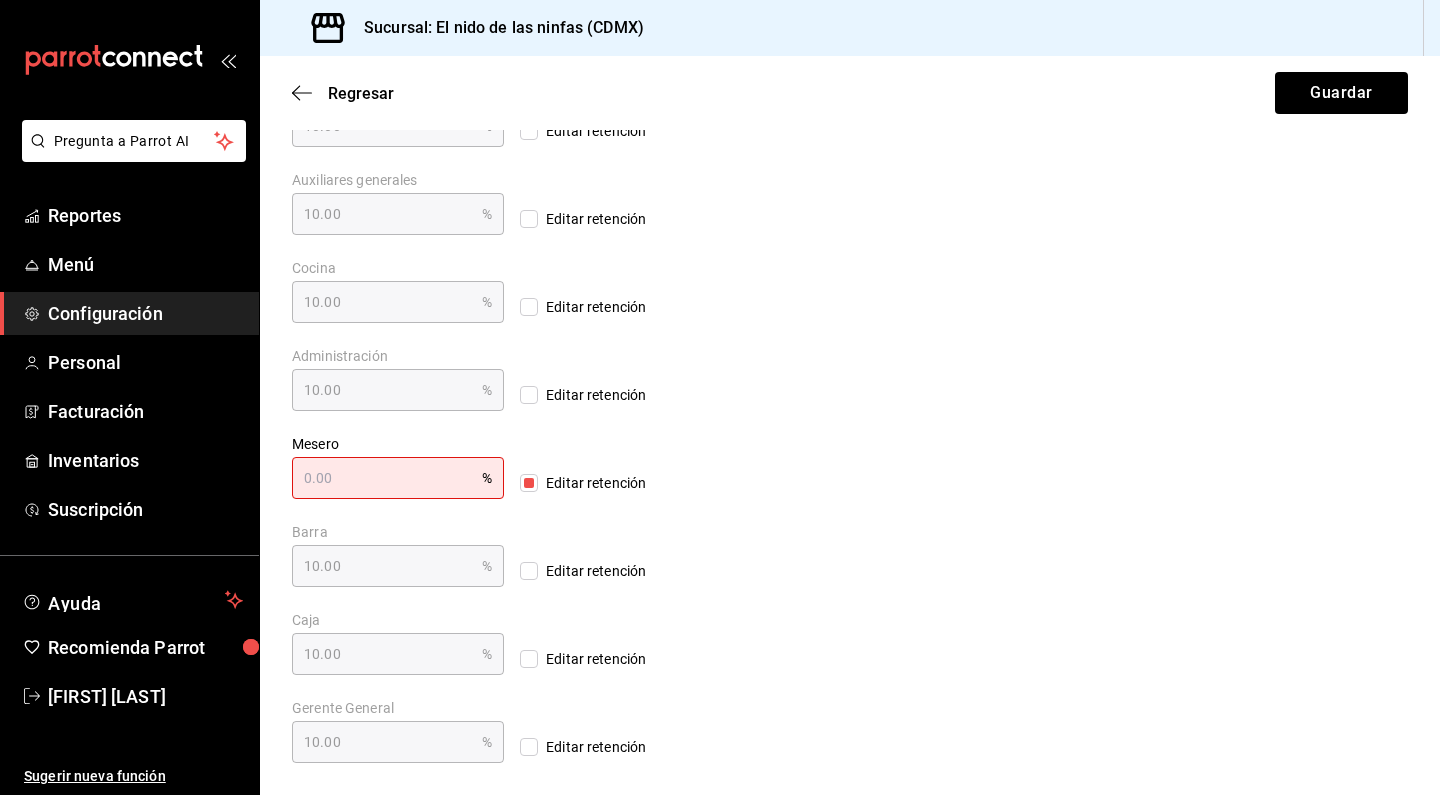 type on "0.00" 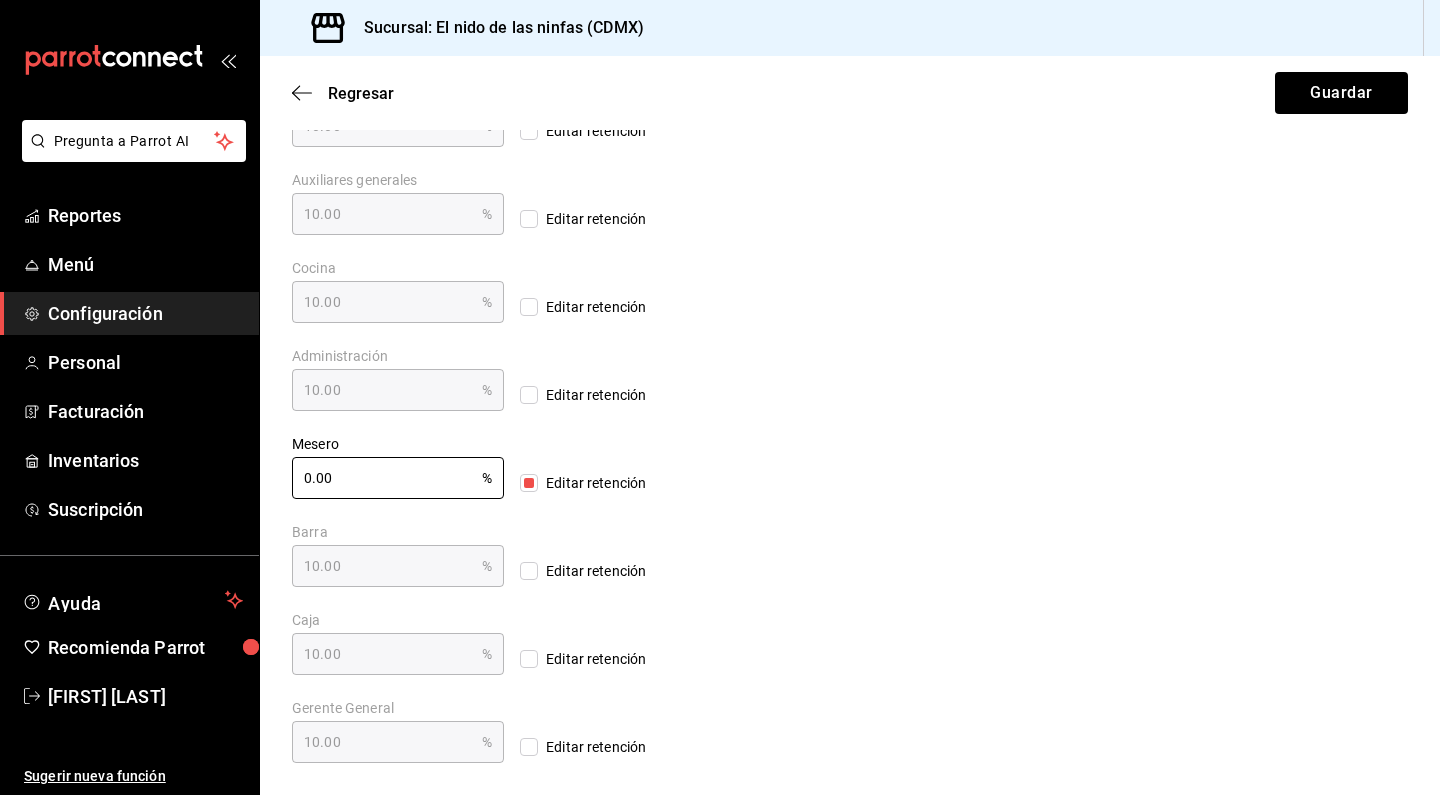 click on "Editar retención" at bounding box center [529, 483] 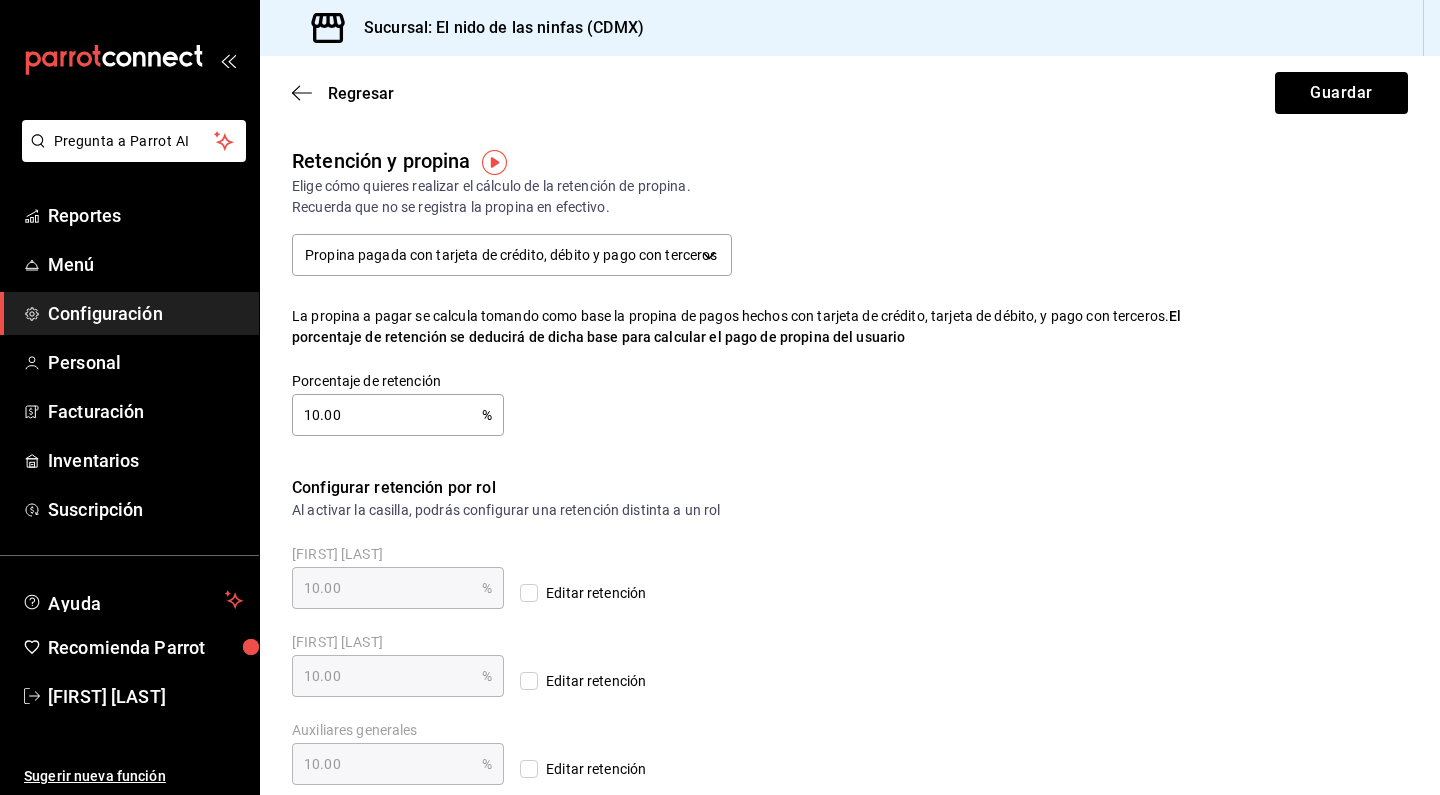 scroll, scrollTop: 0, scrollLeft: 0, axis: both 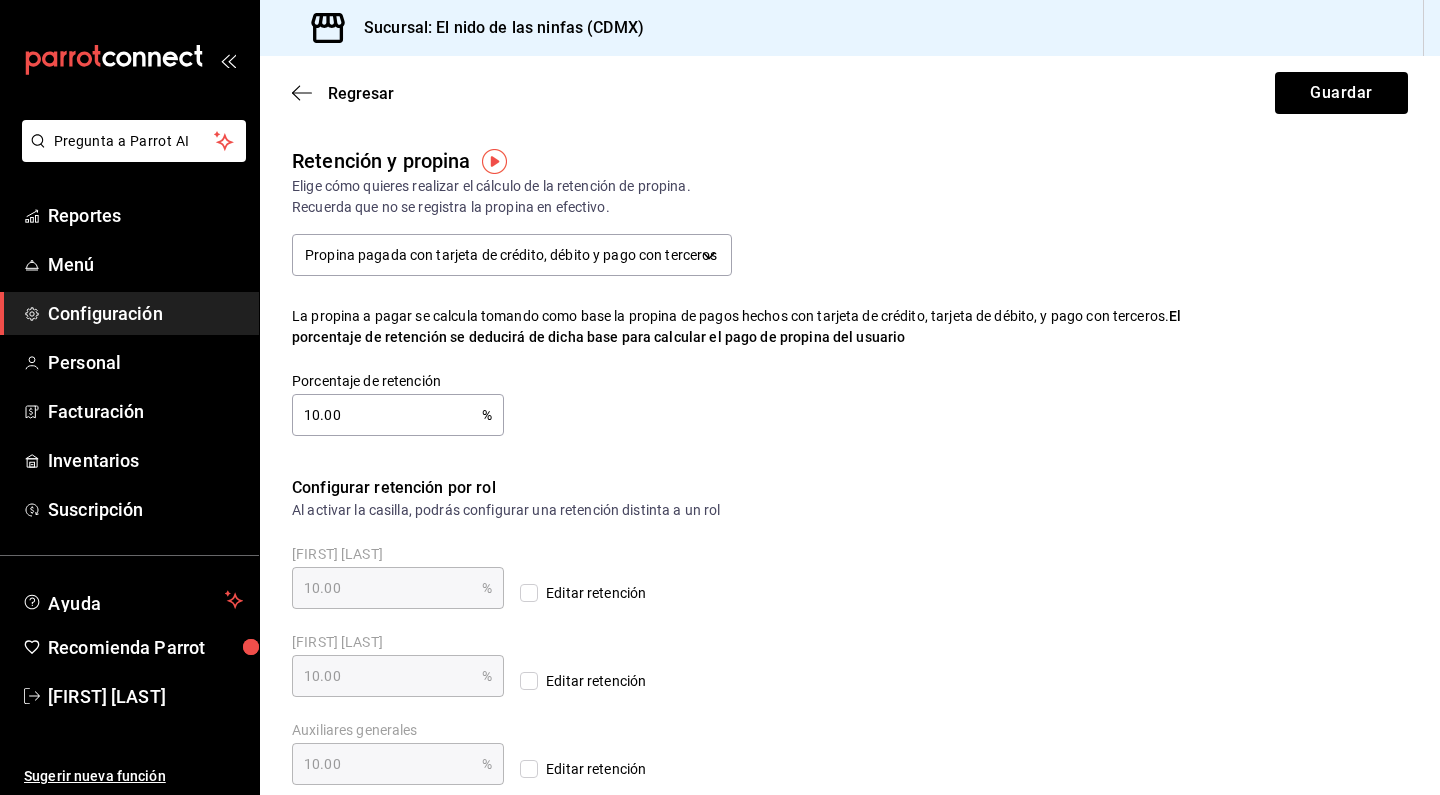 click on "10.00" at bounding box center (387, 415) 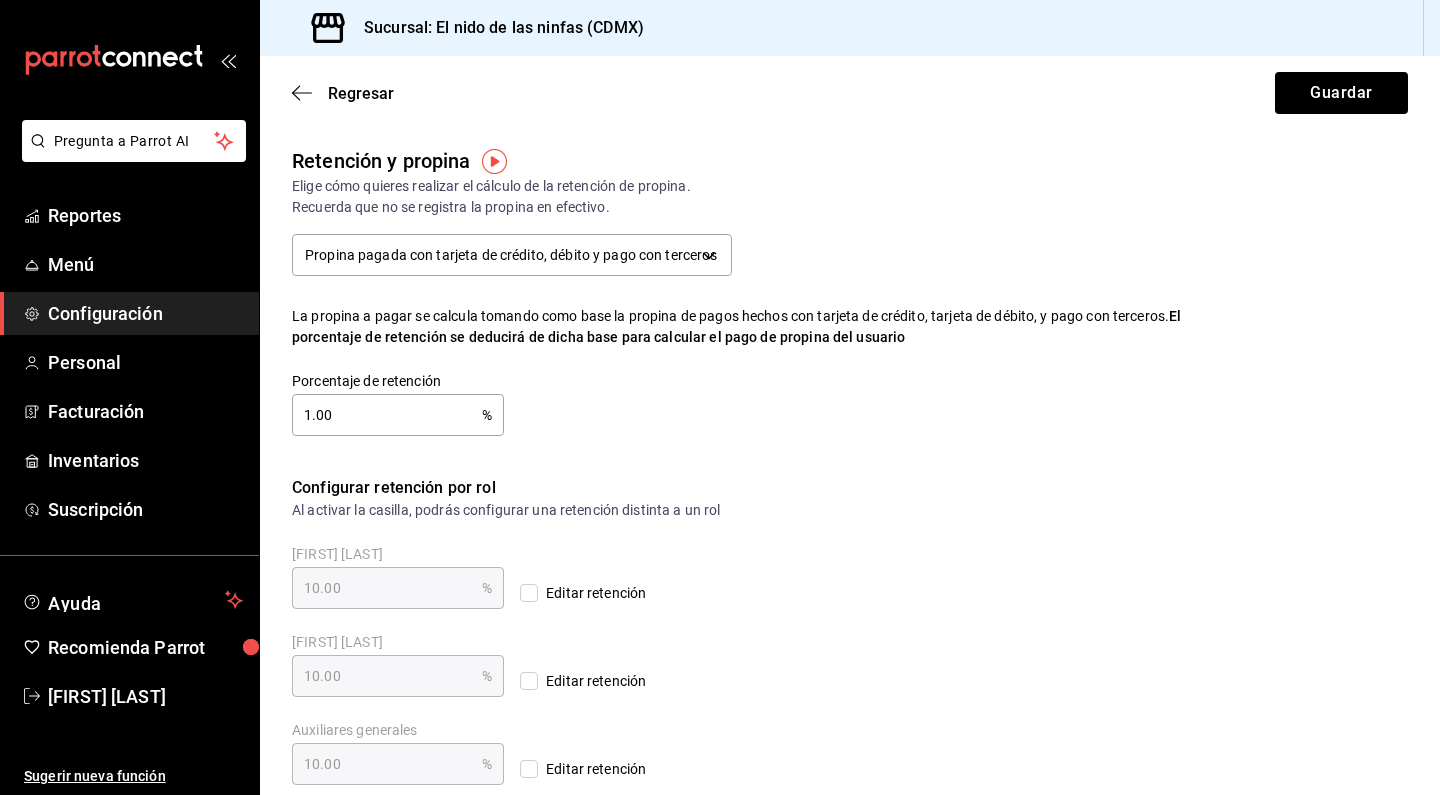 type on "1.00" 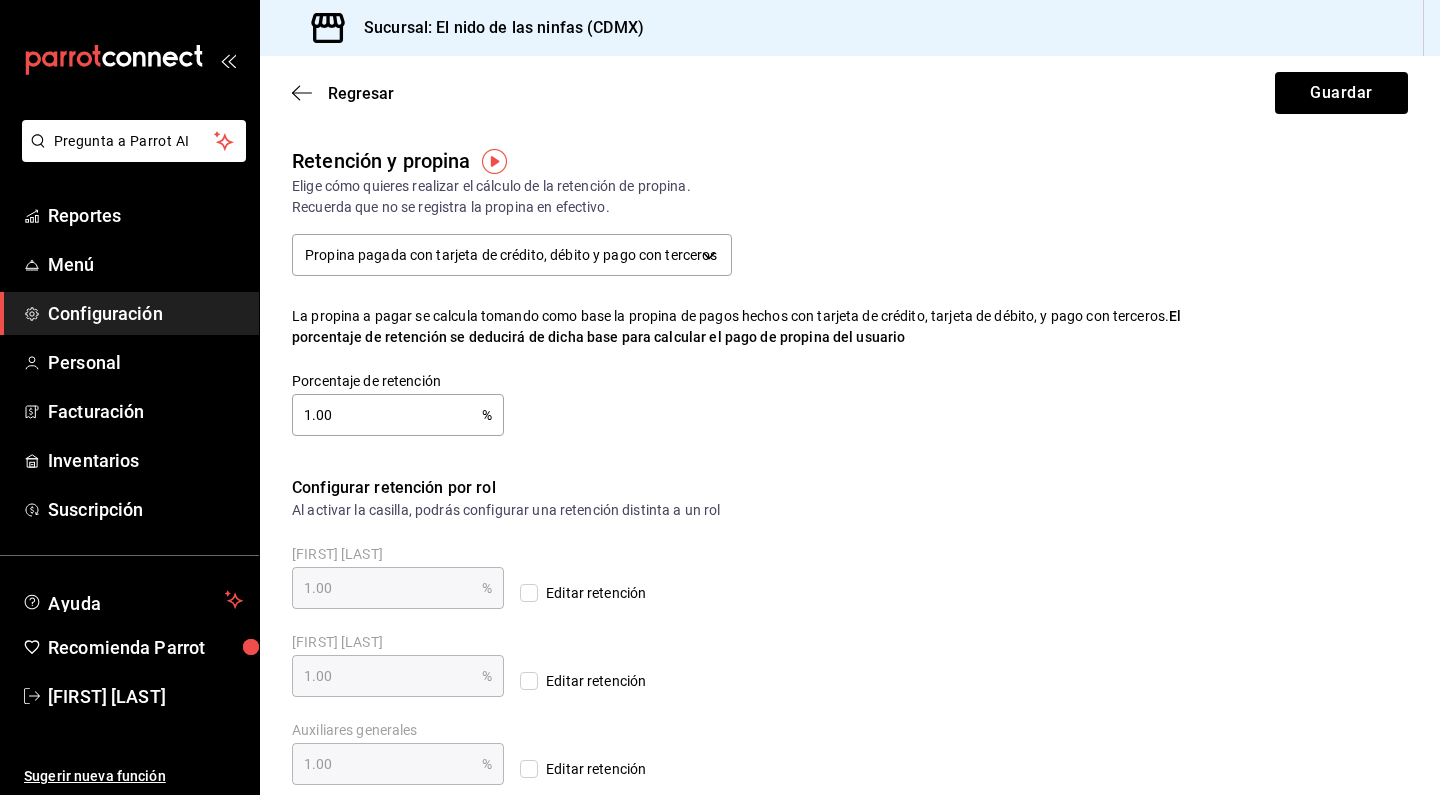 type 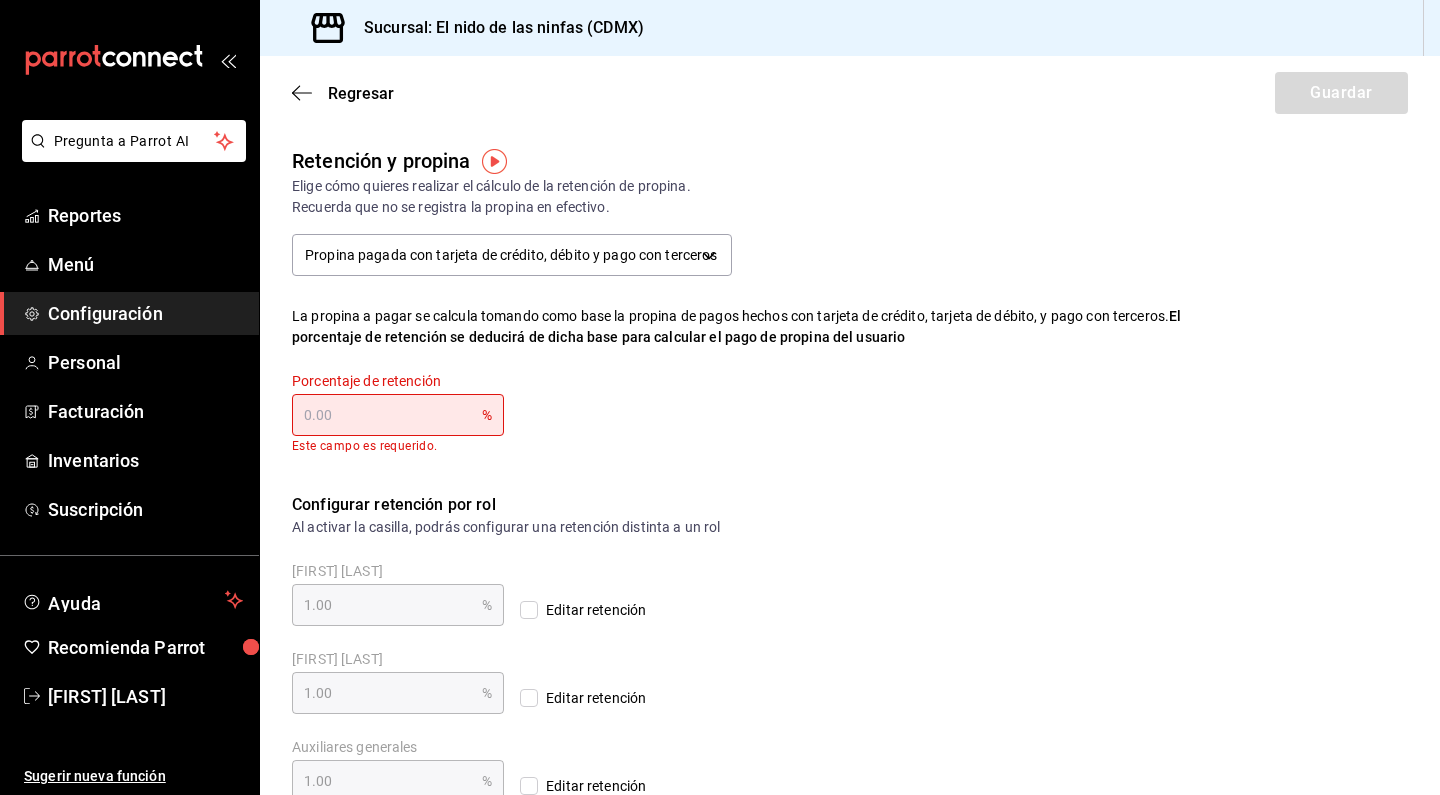 type on "0.00" 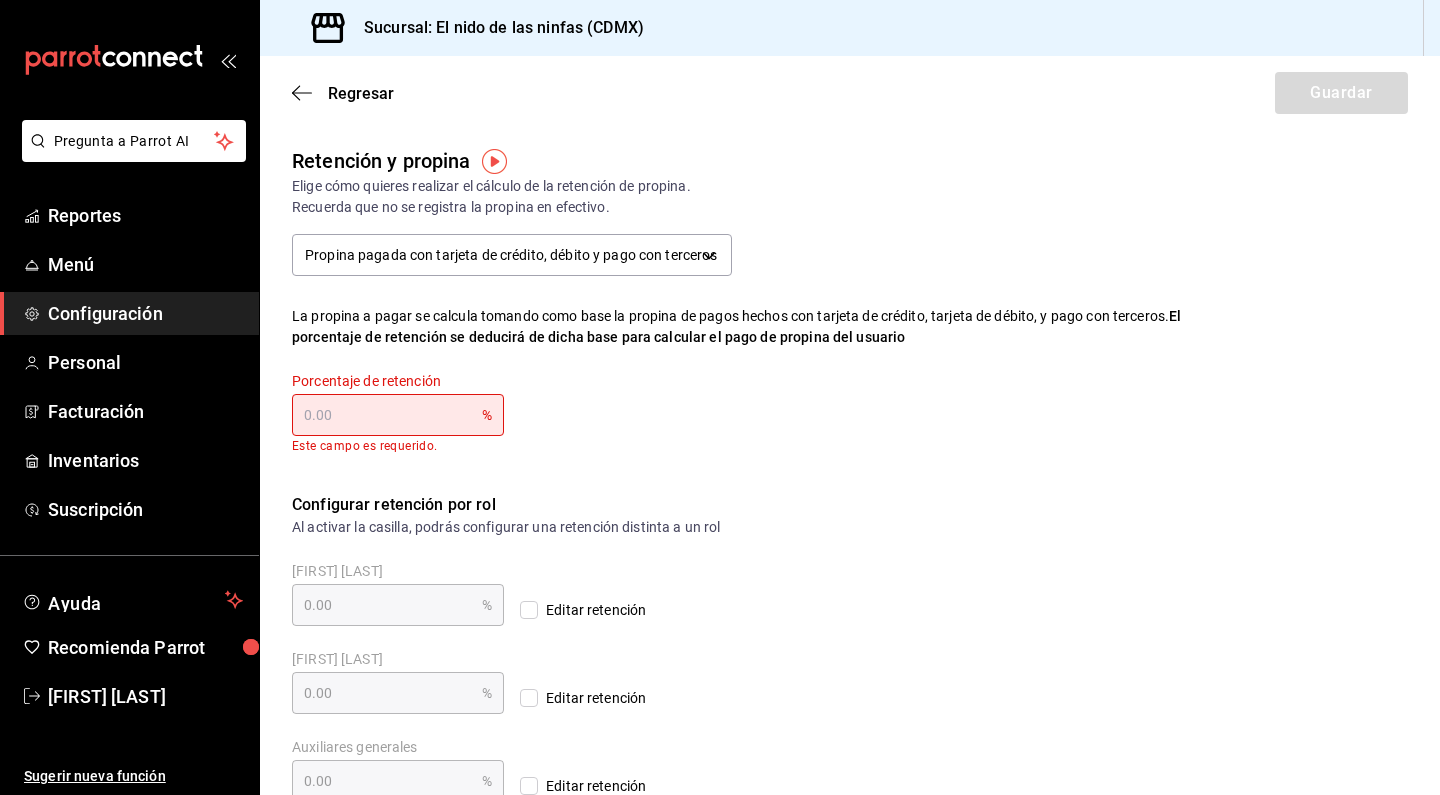 type on "0.00" 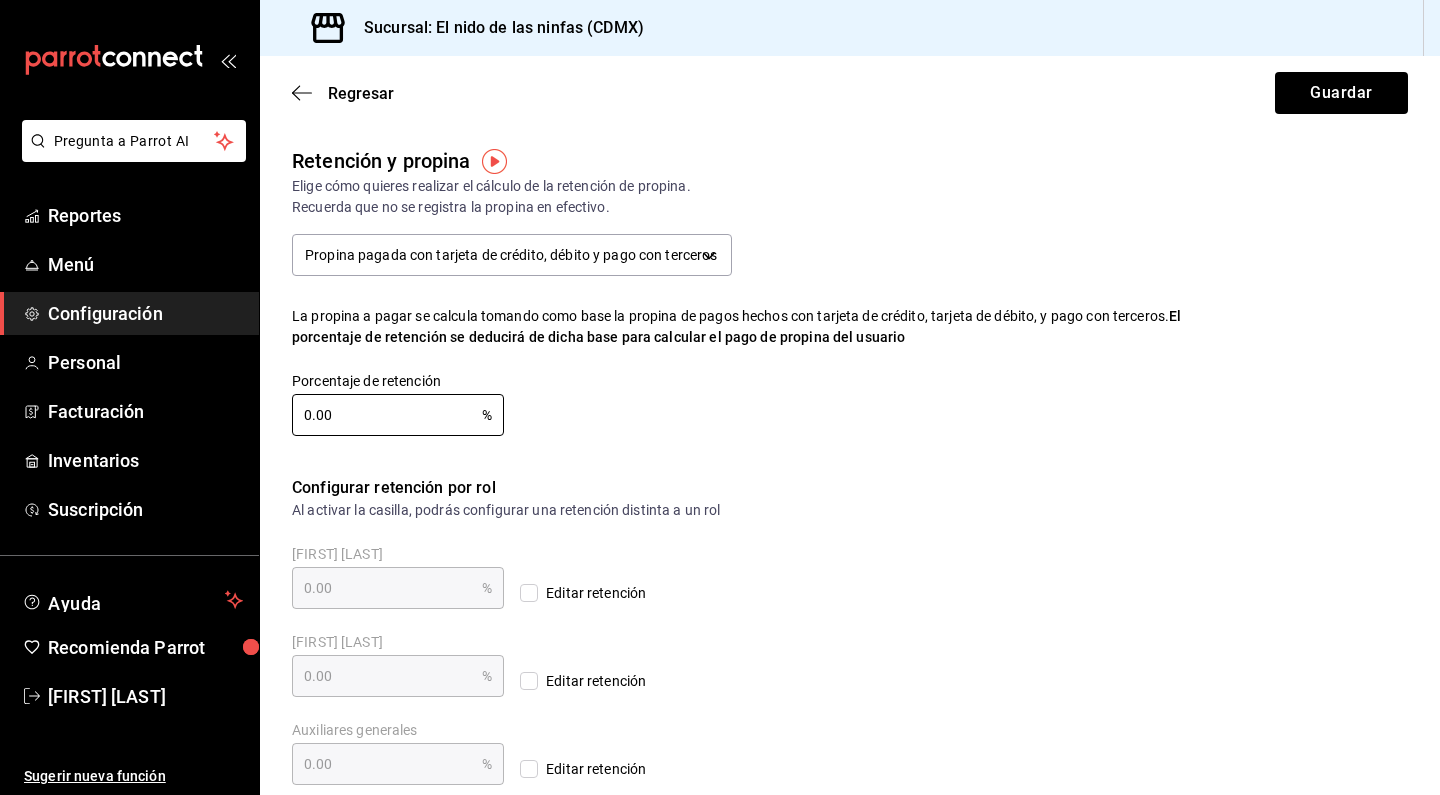 click on "Retención y propina Elige cómo quieres realizar el cálculo de la retención de propina. Recuerda que no se registra la propina en efectivo. Propina pagada con tarjeta de crédito, débito y pago con terceros CARD_PAYMENT La propina a pagar se calcula tomando como base la propina de pagos hechos con tarjeta de crédito, tarjeta de débito, y pago con terceros.  El porcentaje de retención se deducirá de dicha base para calcular el pago de propina del usuario Porcentaje de retención 0.00 % Porcentaje de retención" at bounding box center (850, 311) 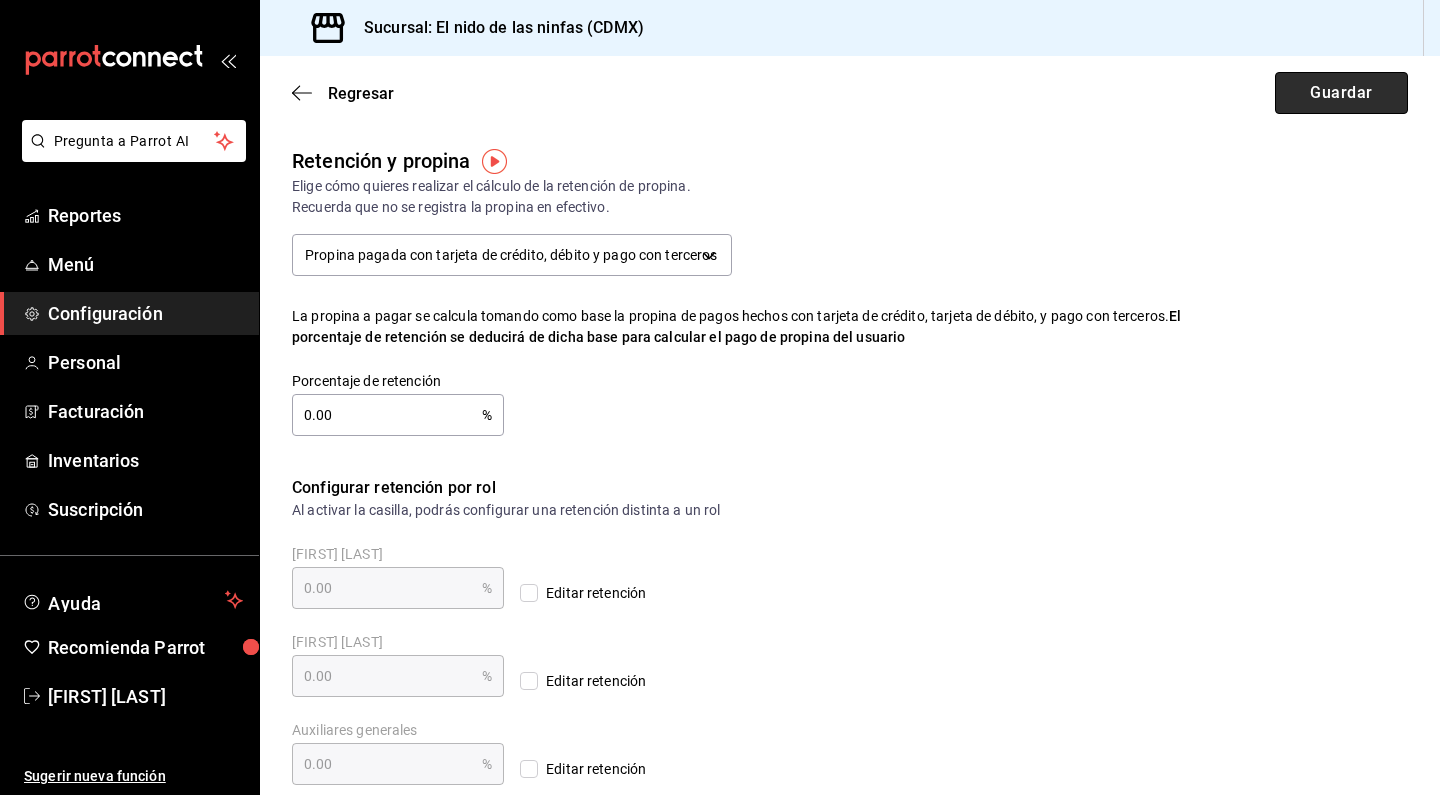 click on "Guardar" at bounding box center (1341, 93) 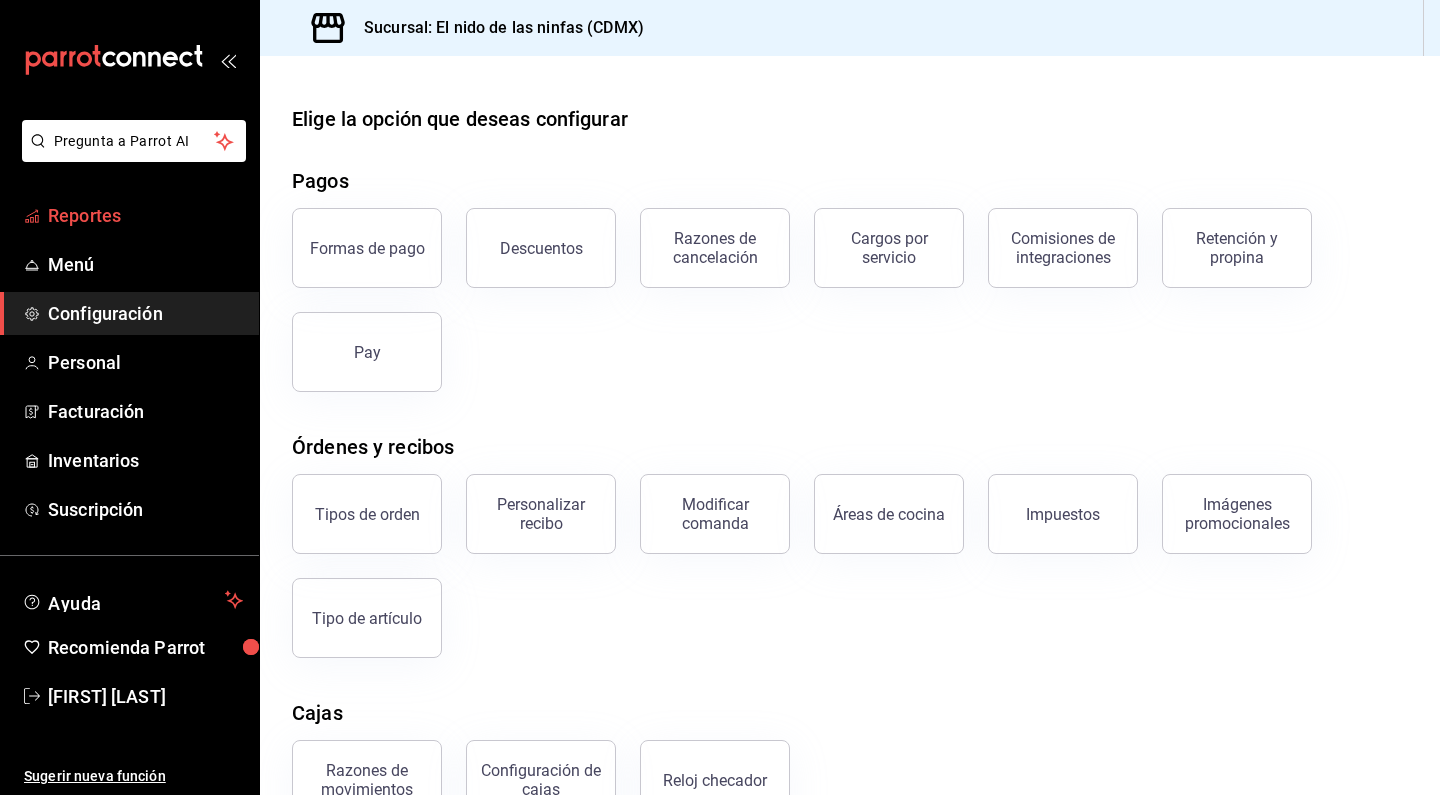 click on "Reportes" at bounding box center (145, 215) 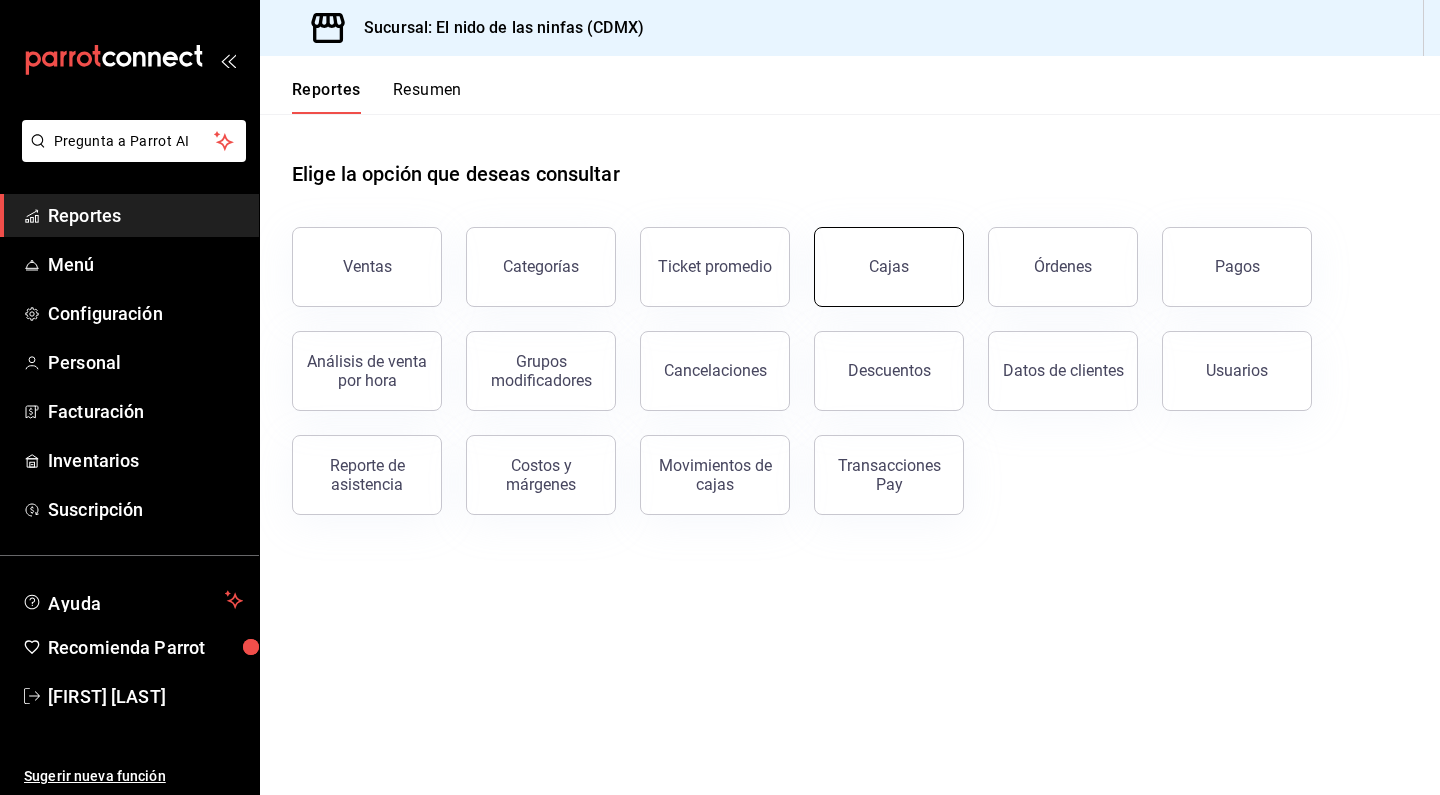 click on "Cajas" at bounding box center [889, 267] 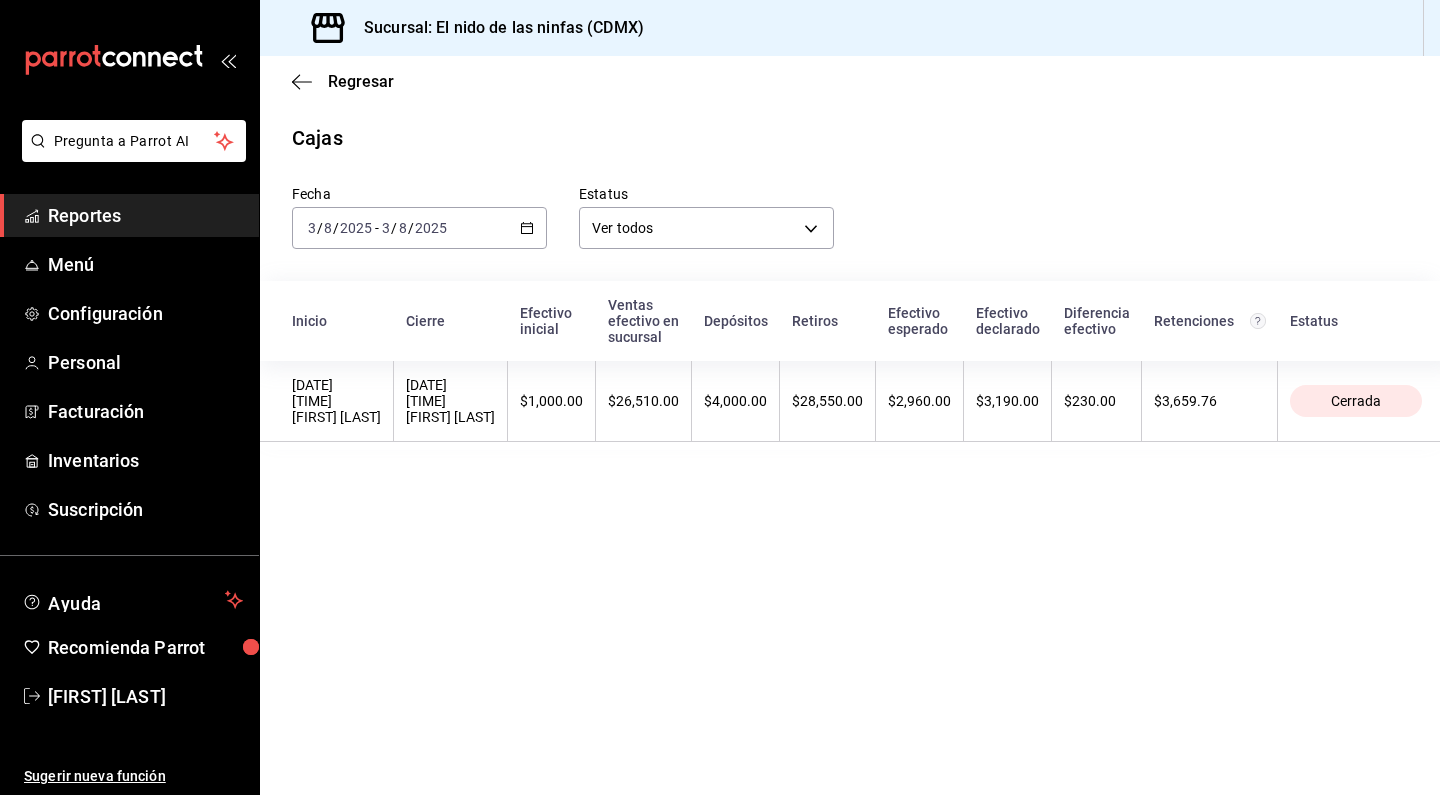 scroll, scrollTop: 0, scrollLeft: 0, axis: both 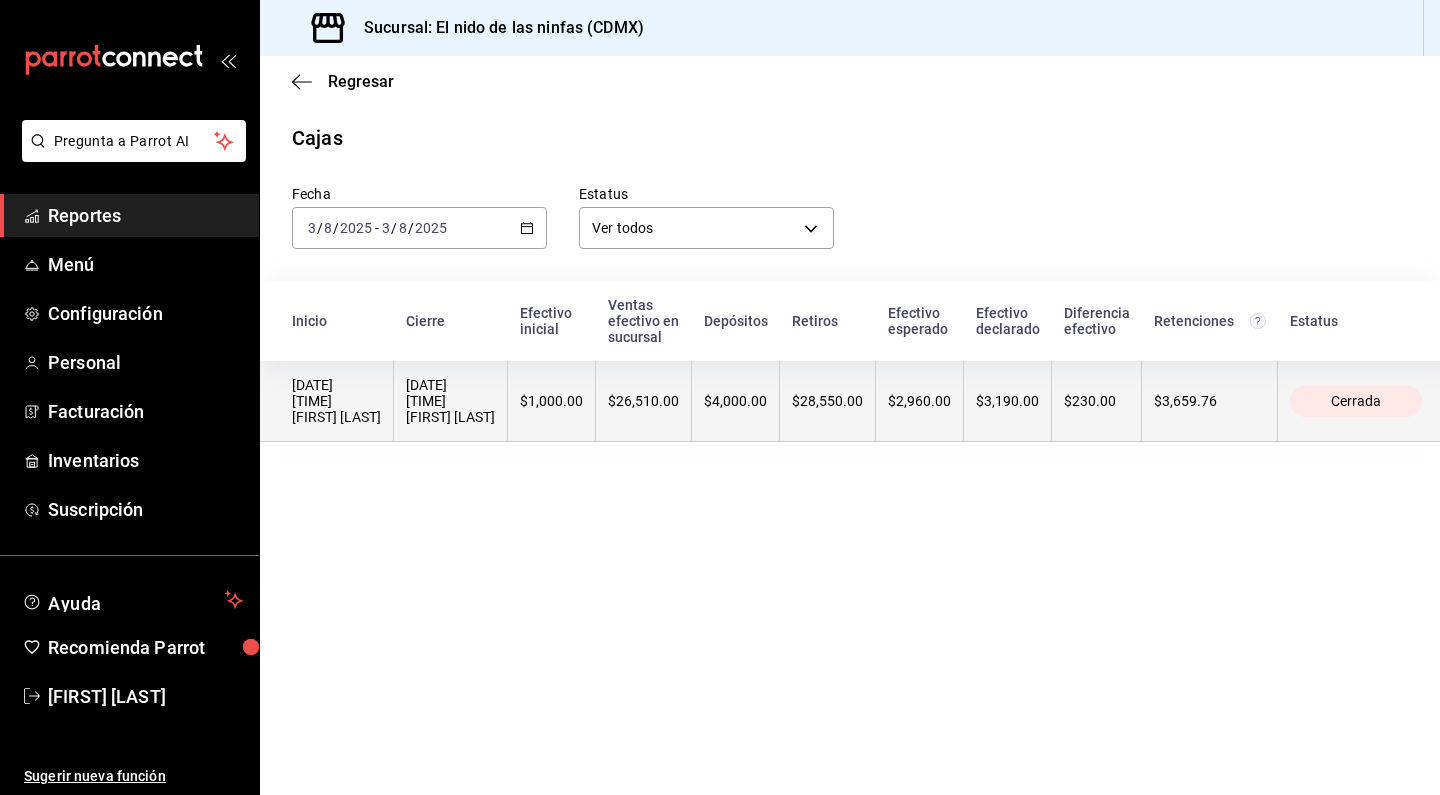 click on "$3,190.00" at bounding box center [1008, 401] 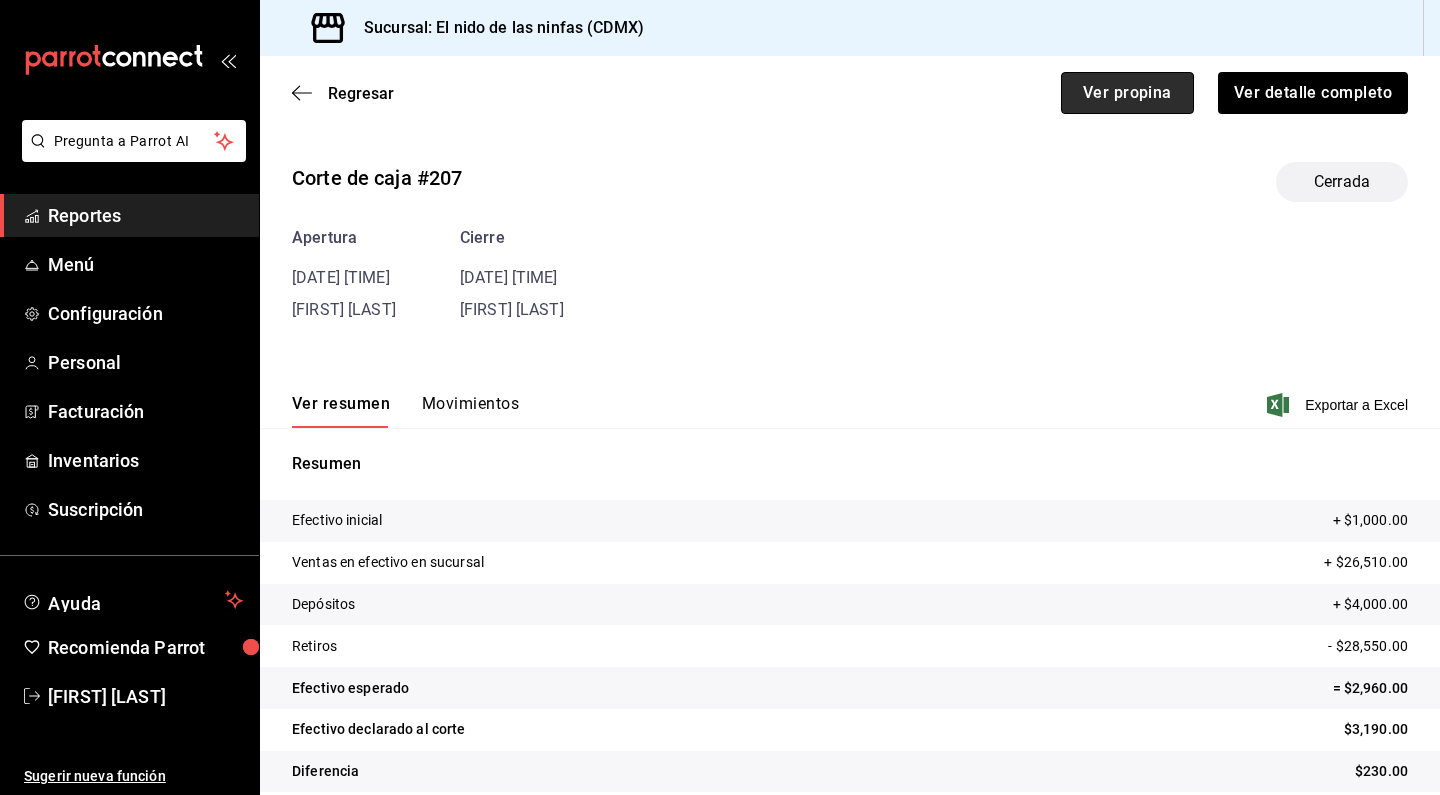 click on "Ver propina" at bounding box center (1127, 93) 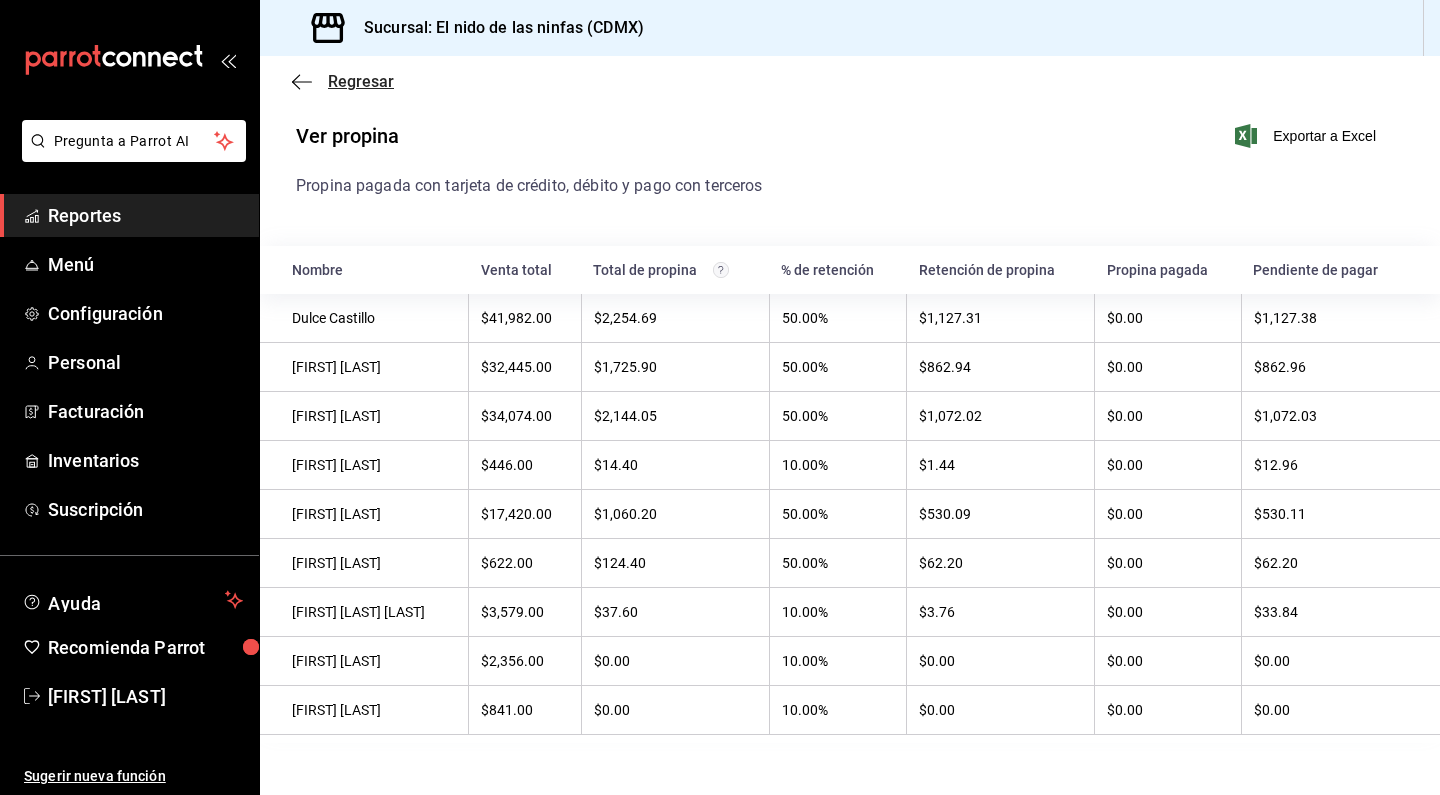 click on "Regresar" at bounding box center [343, 81] 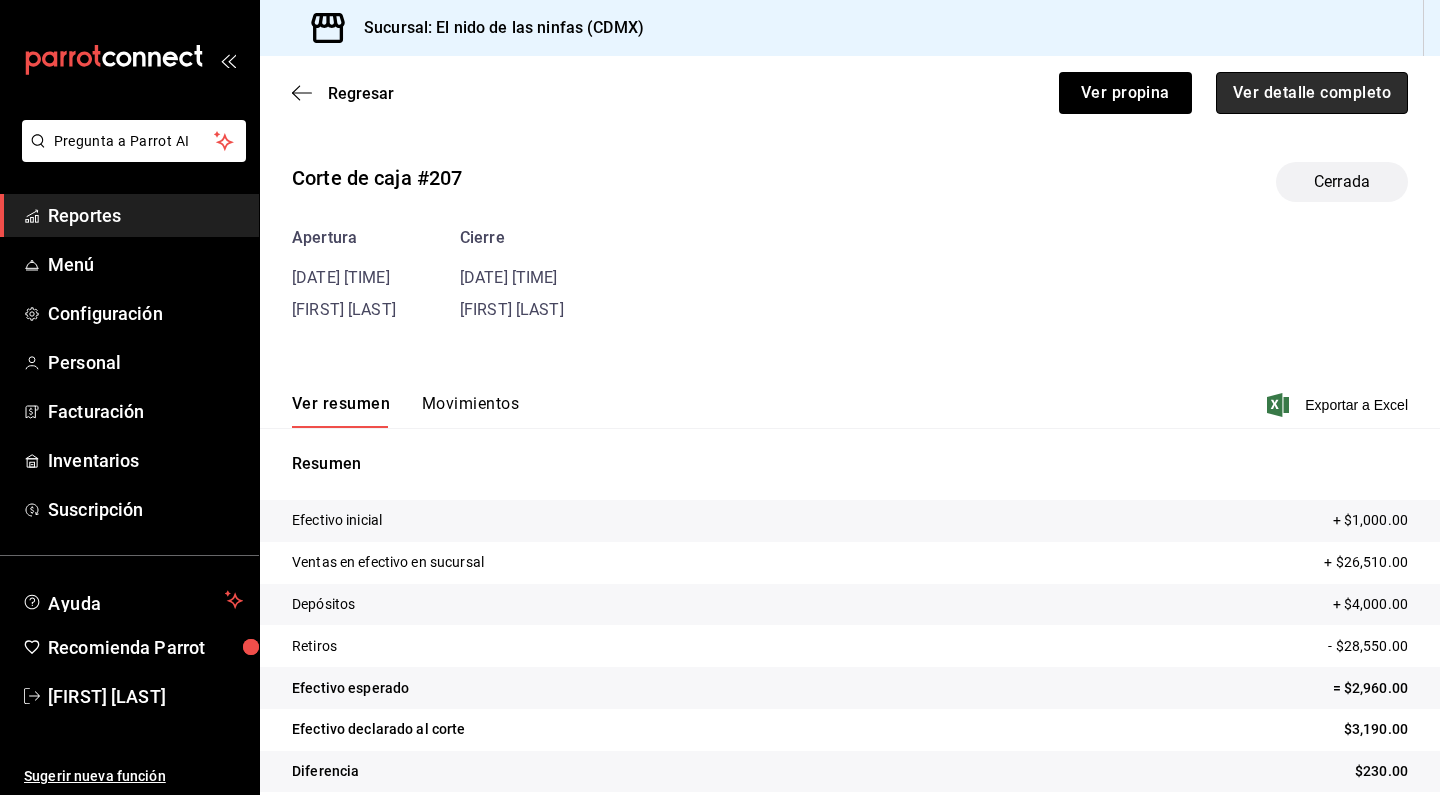 click on "Ver detalle completo" at bounding box center (1312, 93) 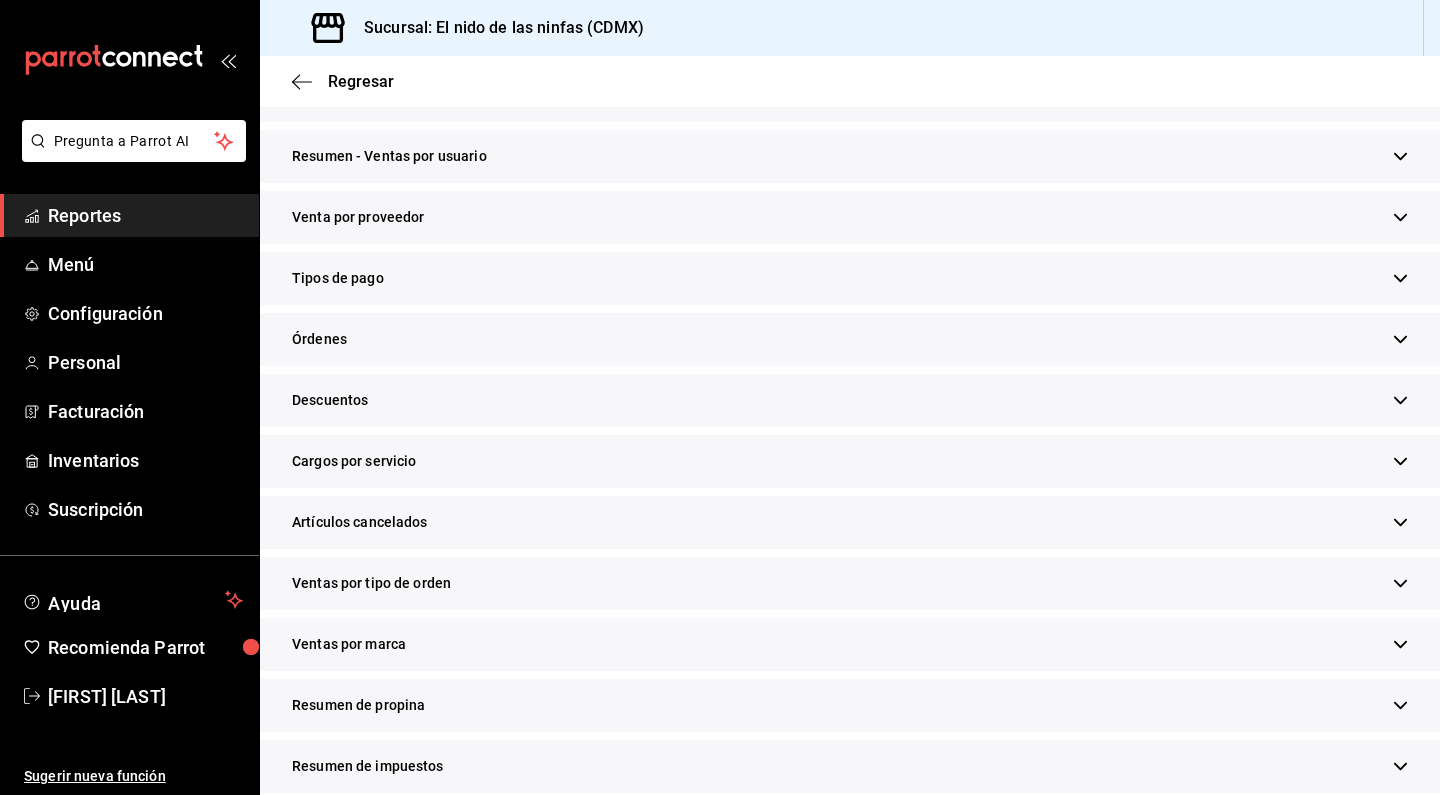 scroll, scrollTop: 429, scrollLeft: 0, axis: vertical 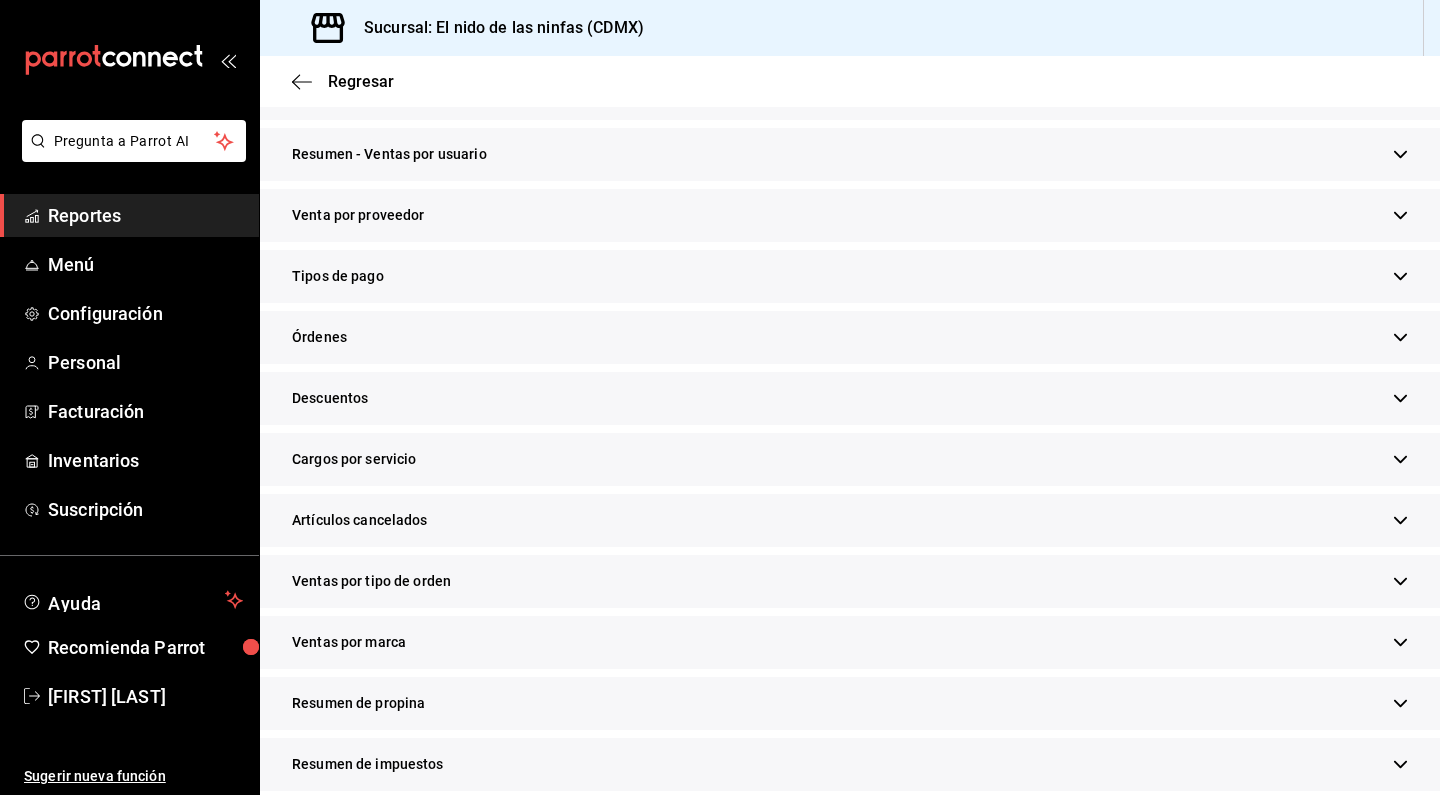 click on "Descuentos" at bounding box center [850, 398] 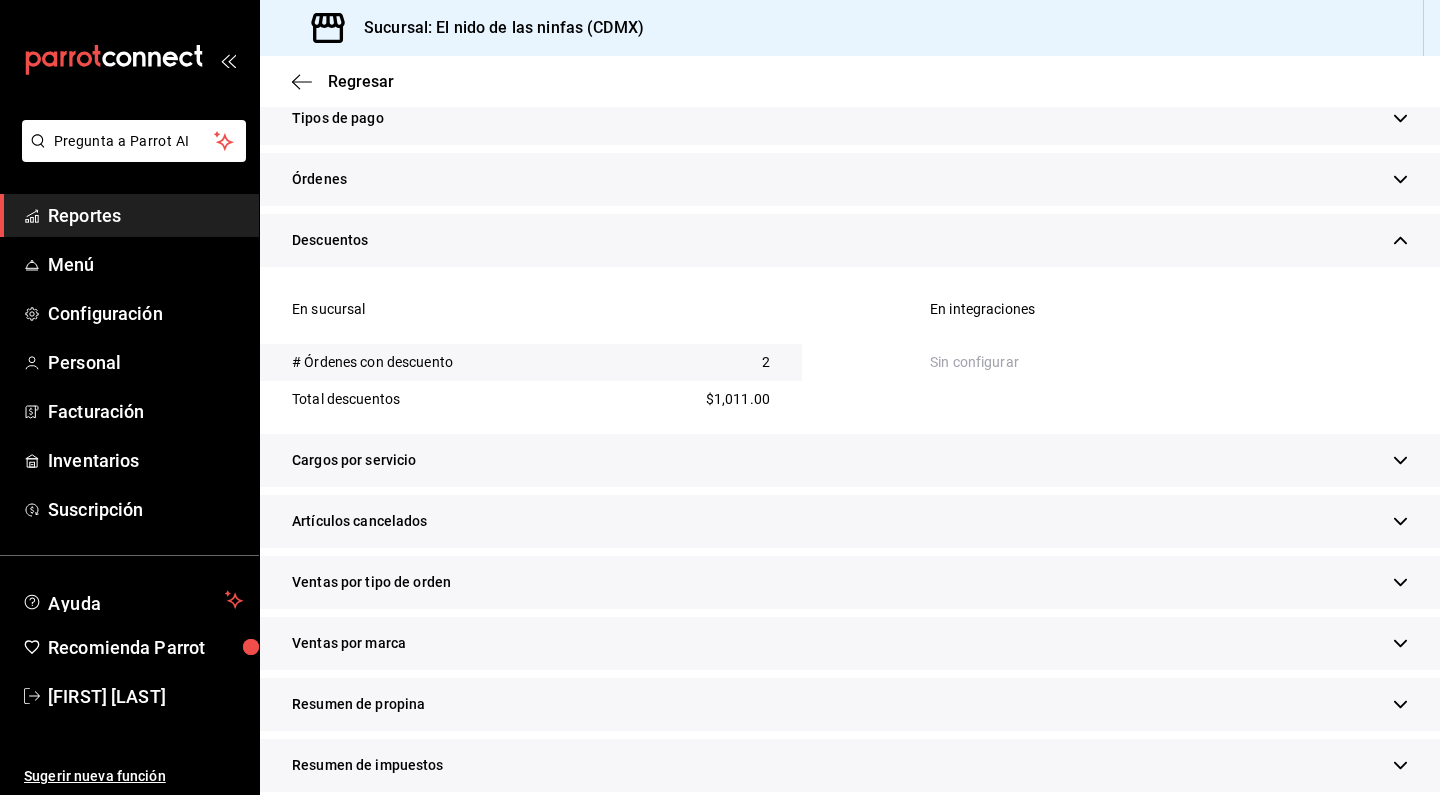 scroll, scrollTop: 590, scrollLeft: 0, axis: vertical 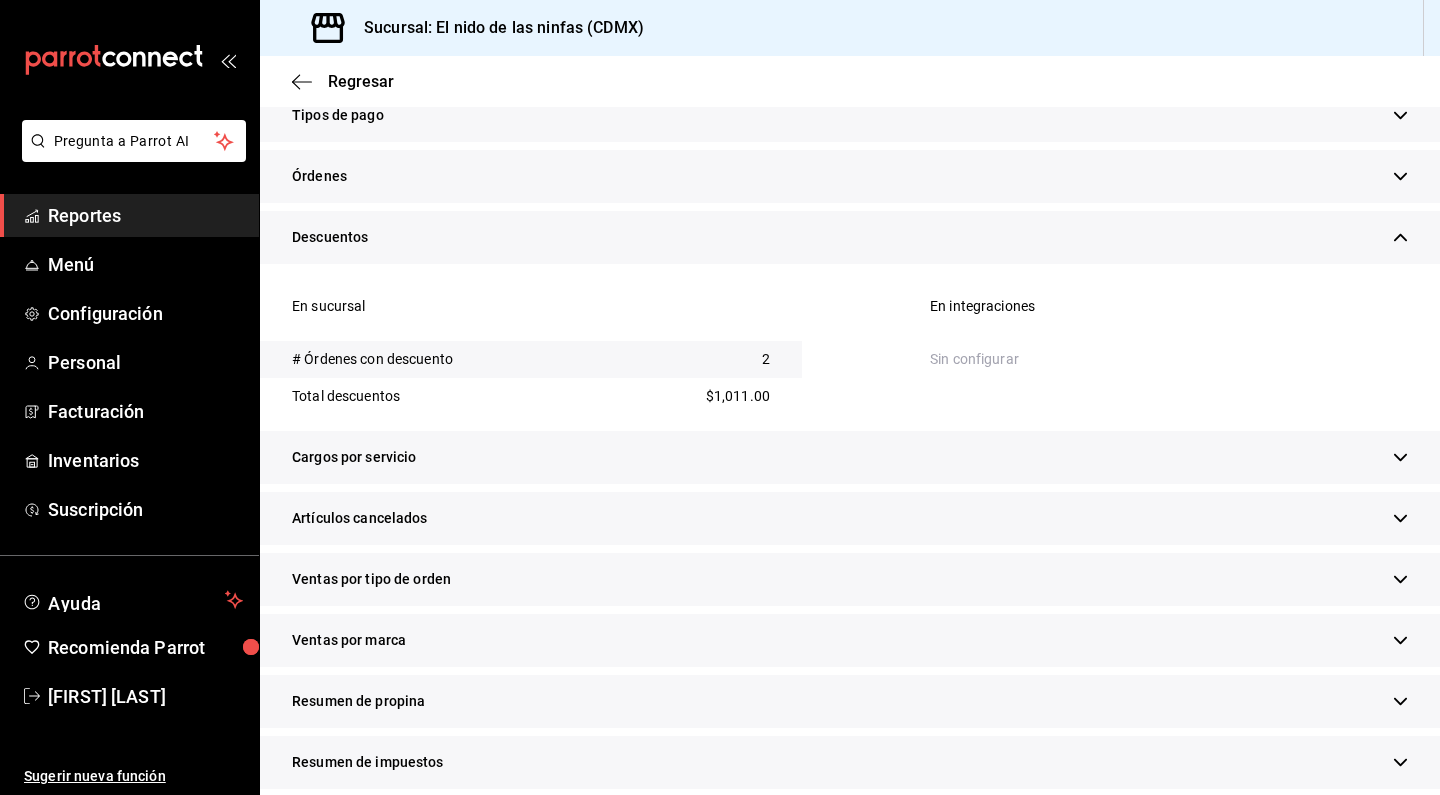 click on "Artículos cancelados" at bounding box center [850, 518] 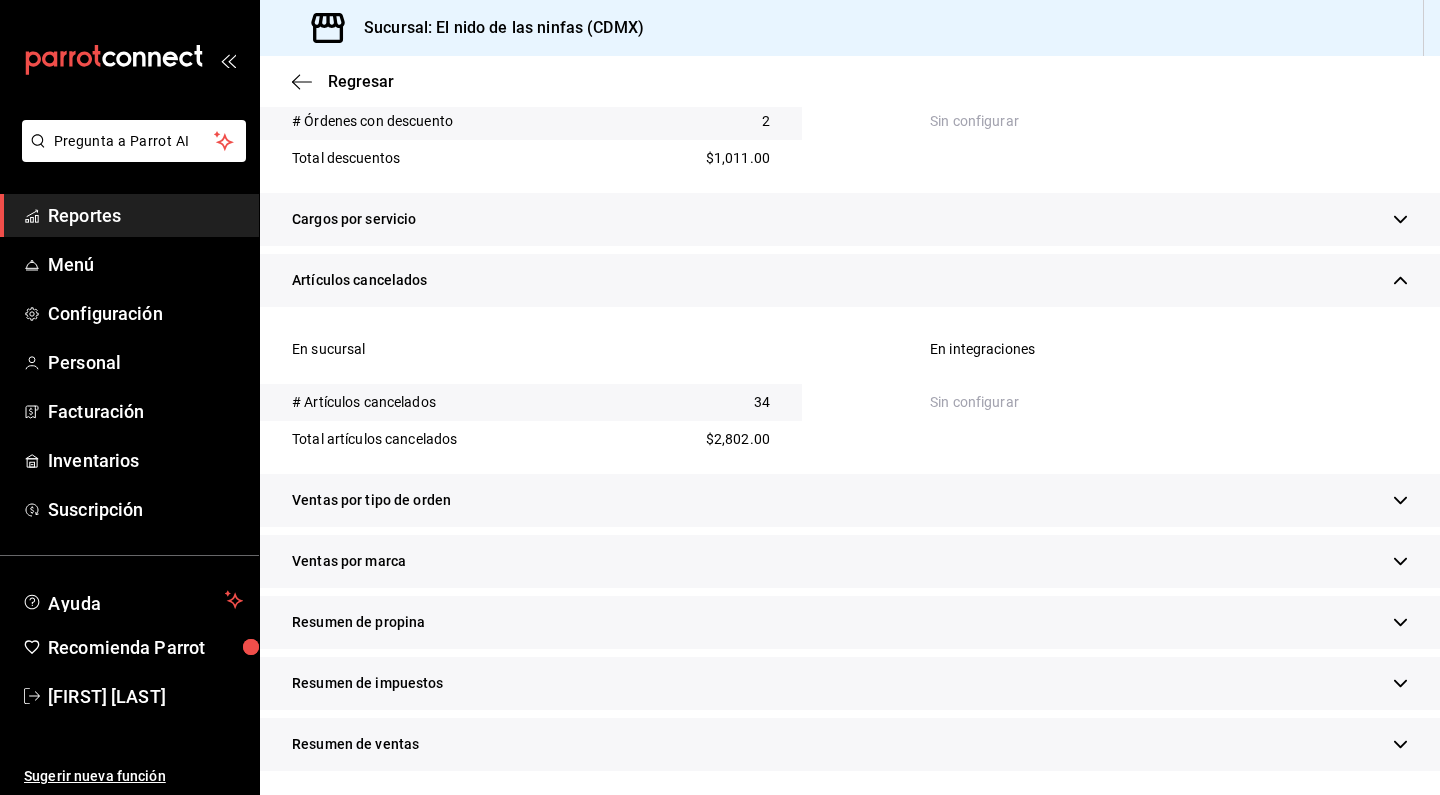 scroll, scrollTop: 827, scrollLeft: 0, axis: vertical 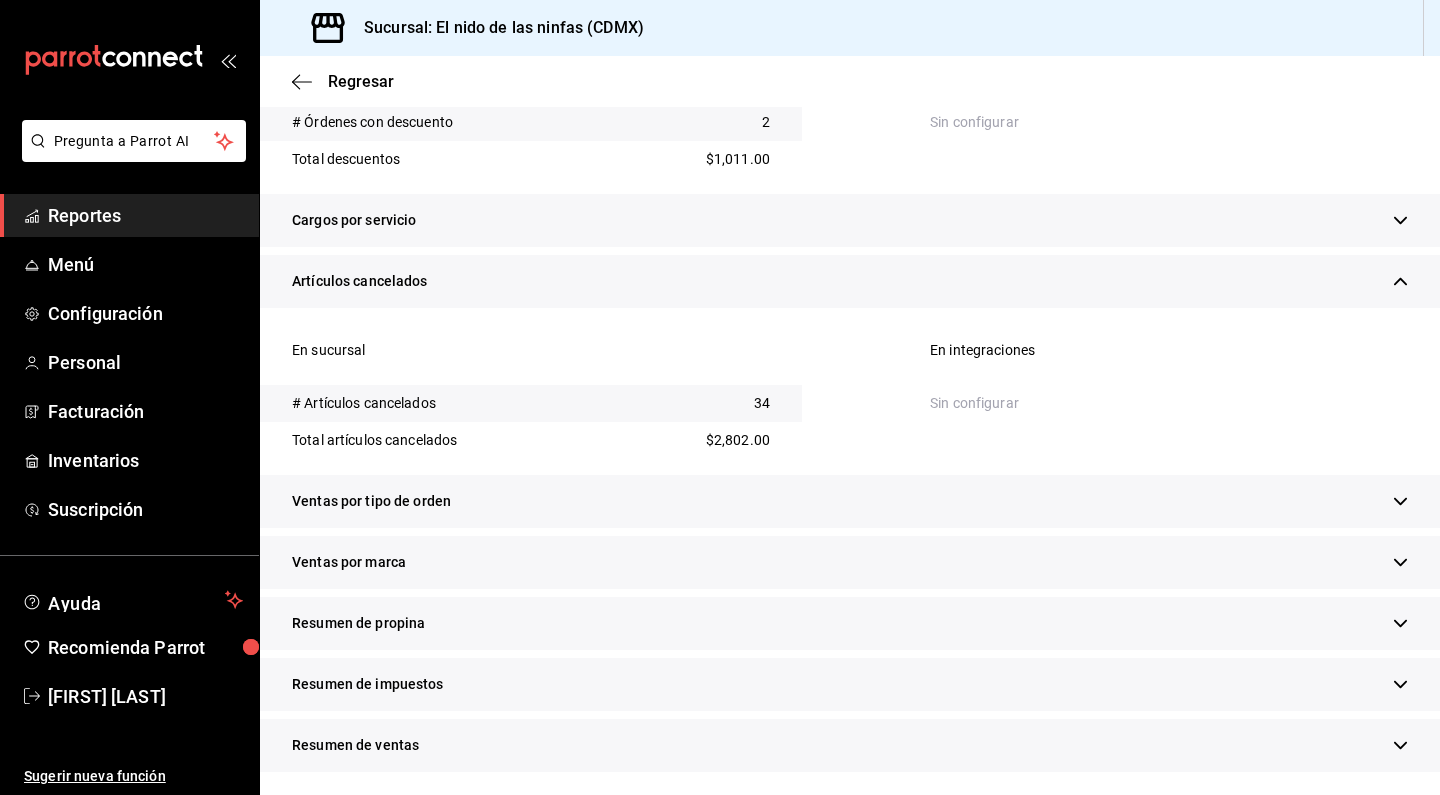 click on "Ventas por marca" at bounding box center (850, 562) 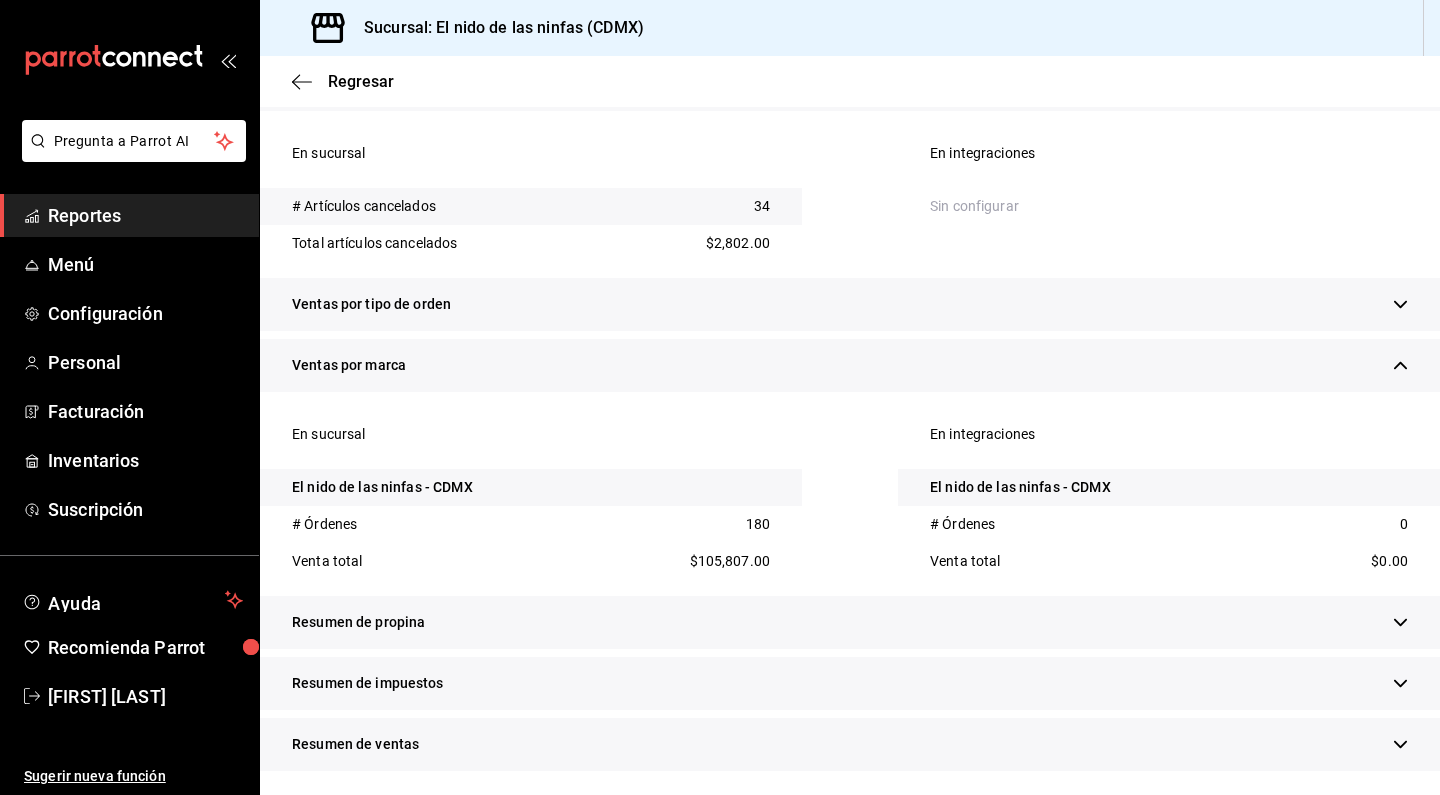 scroll, scrollTop: 1023, scrollLeft: 0, axis: vertical 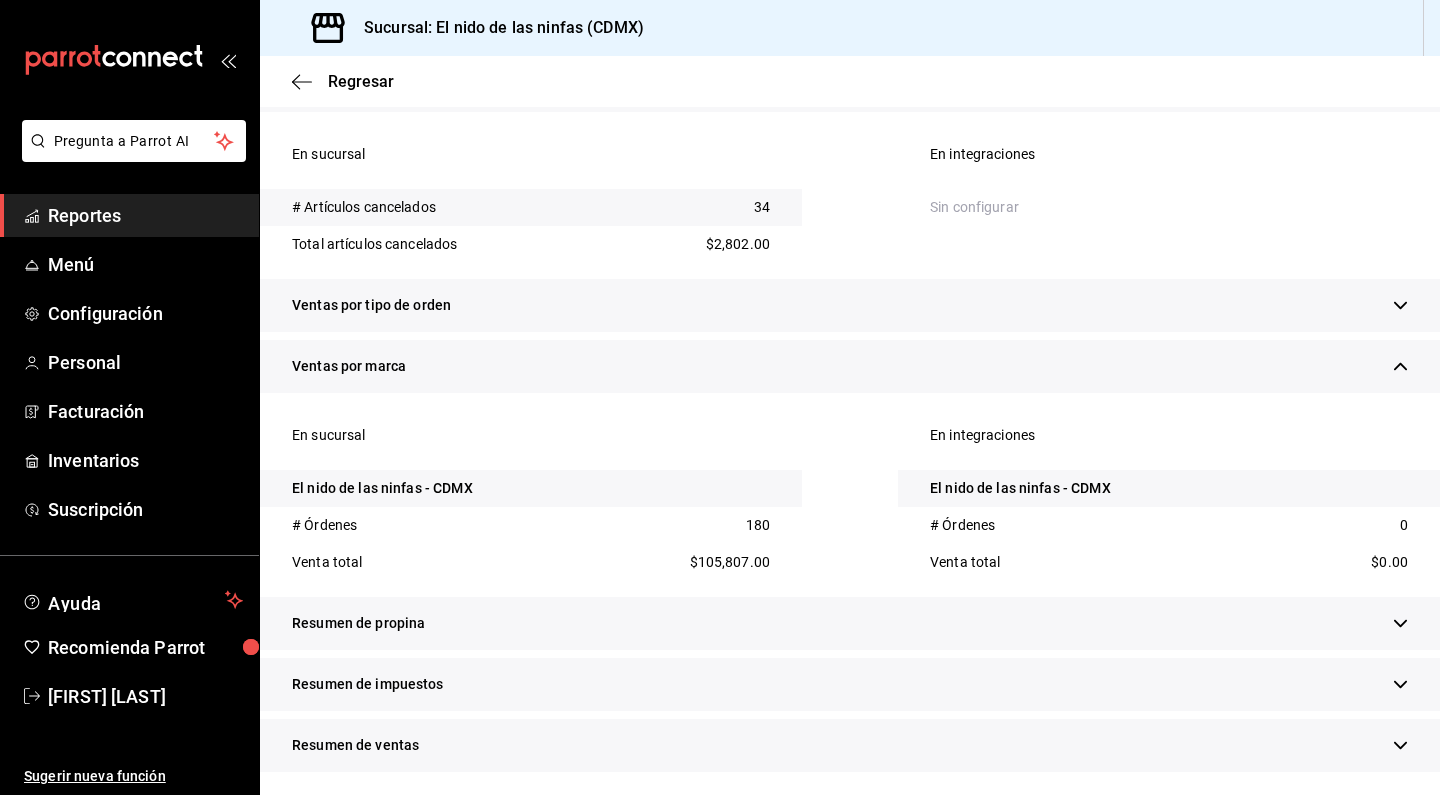click on "Resumen de impuestos" at bounding box center [850, 684] 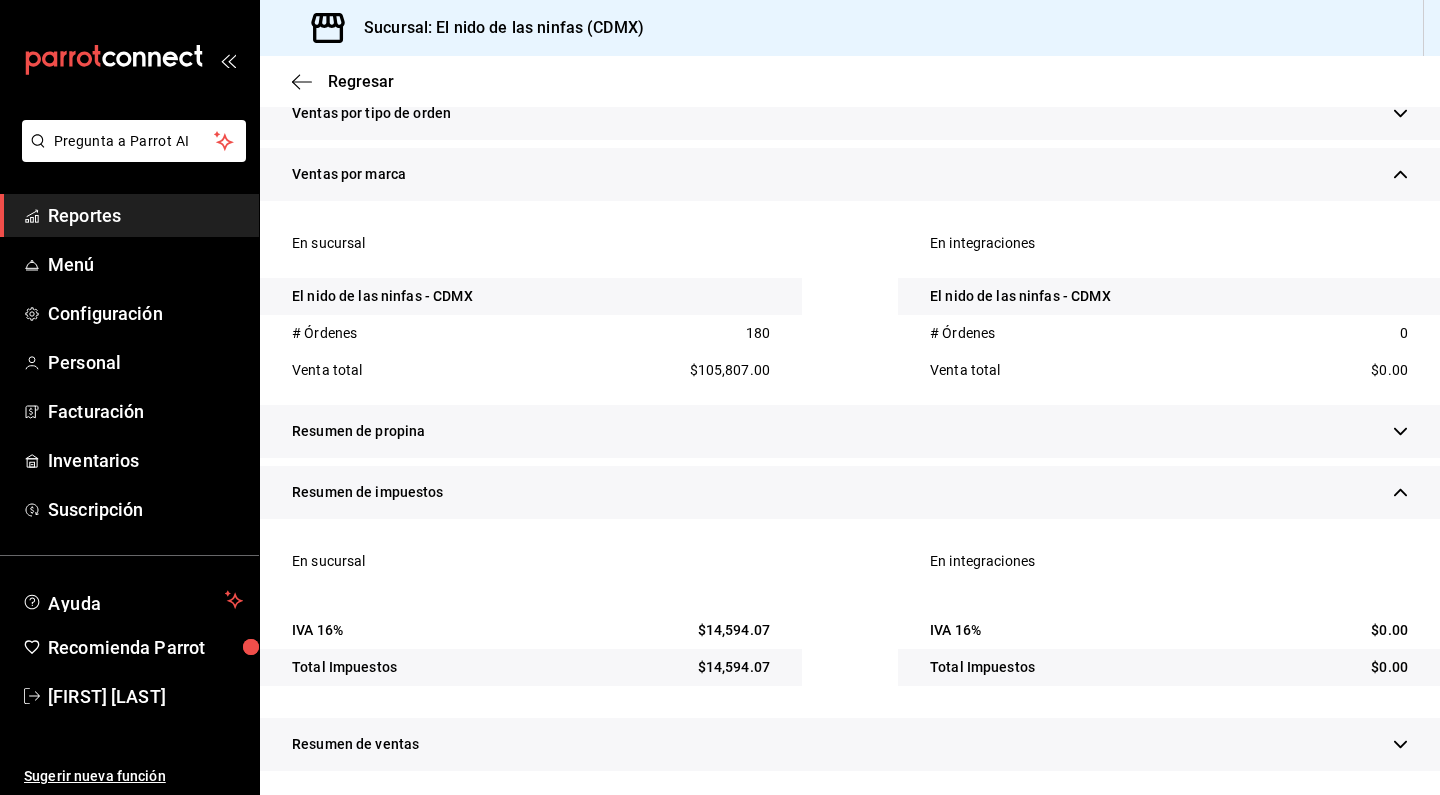 scroll, scrollTop: 1214, scrollLeft: 0, axis: vertical 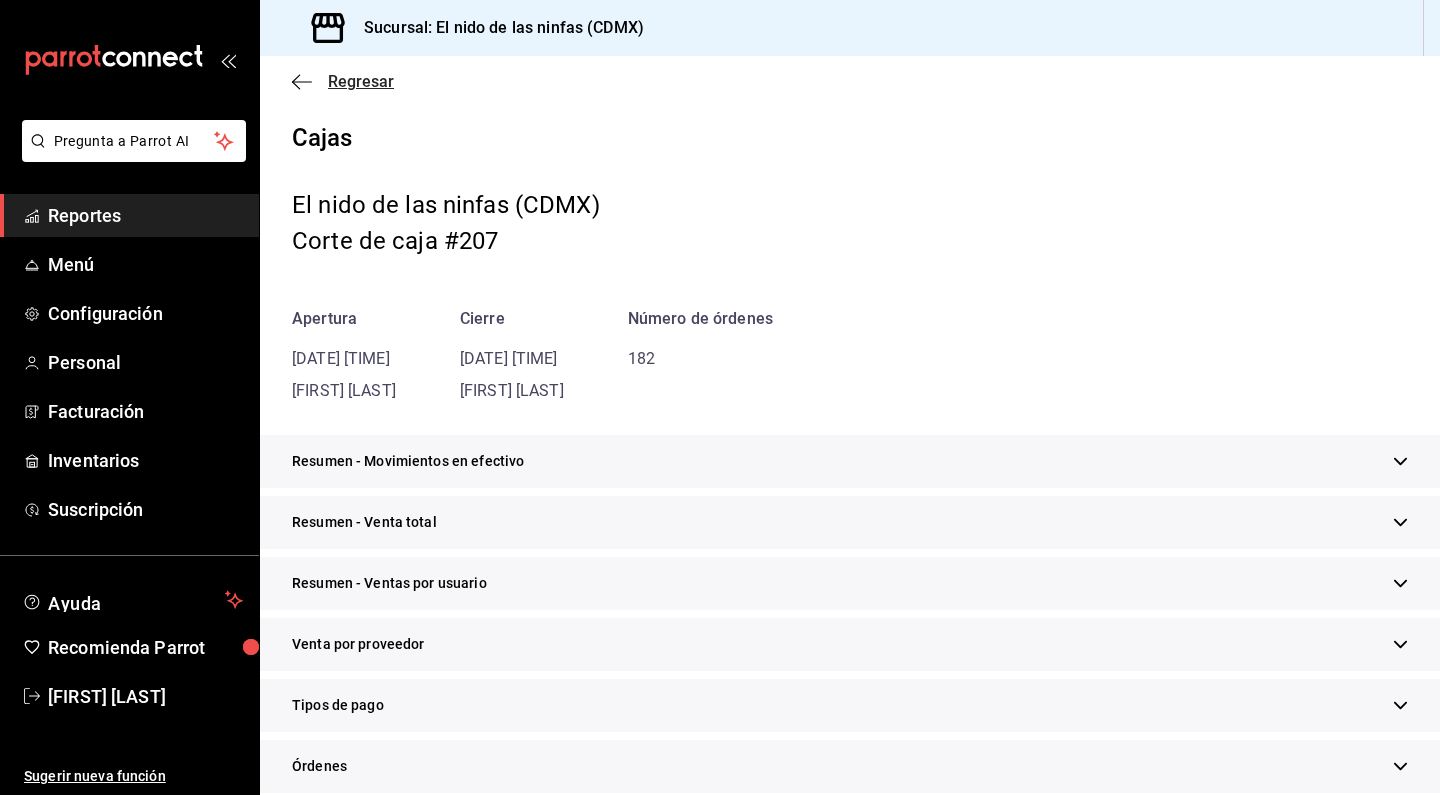 click 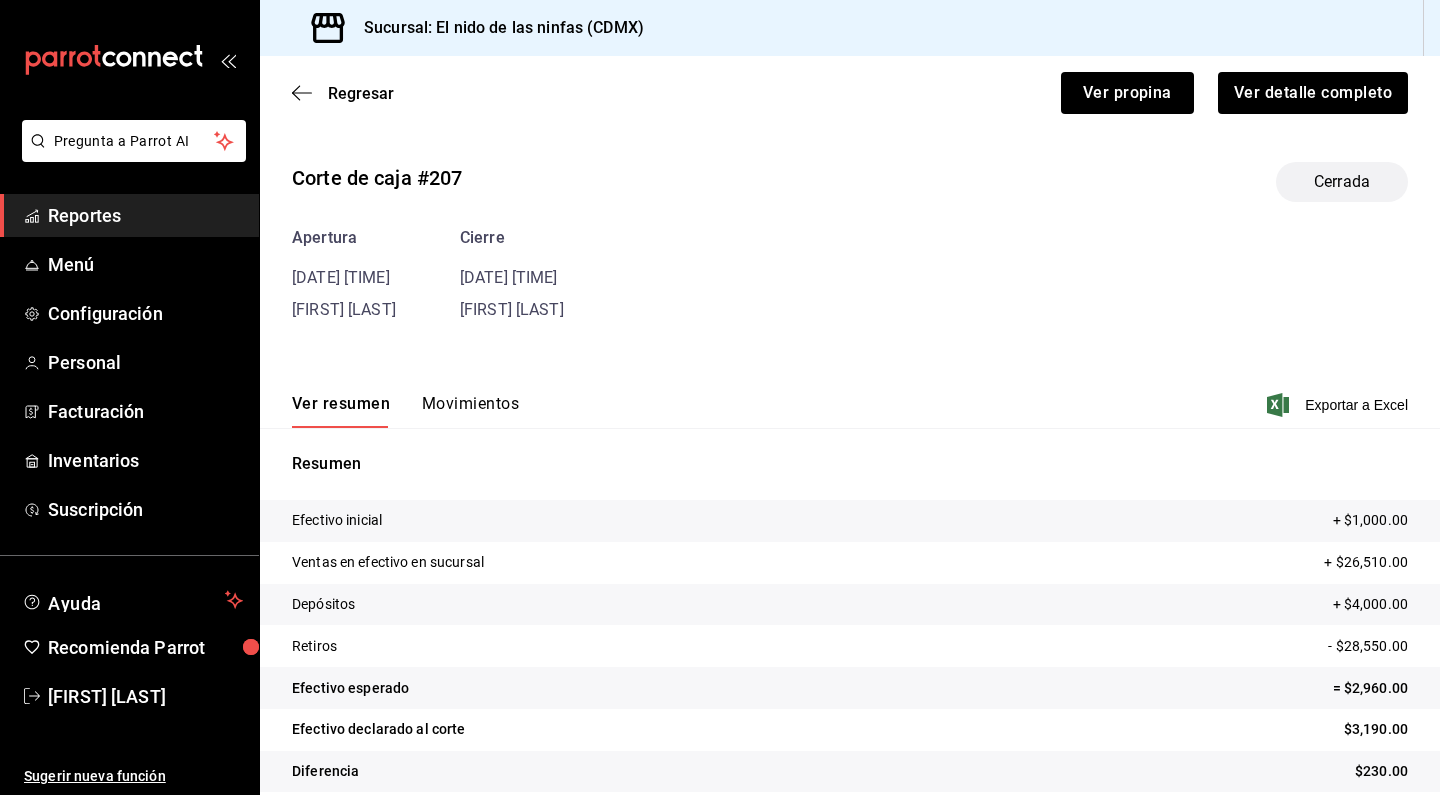 click on "Reportes" at bounding box center (145, 215) 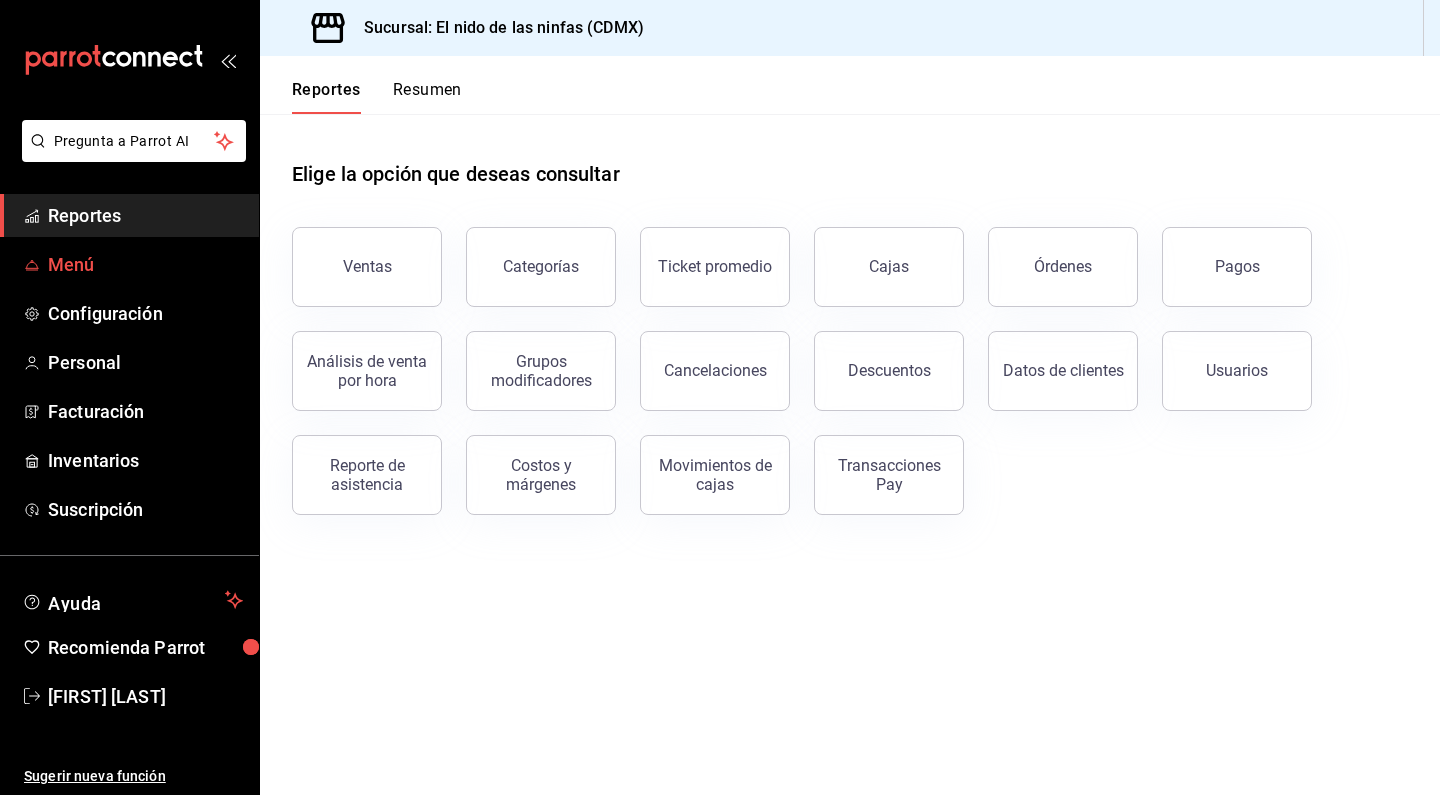 click on "Menú" at bounding box center [129, 264] 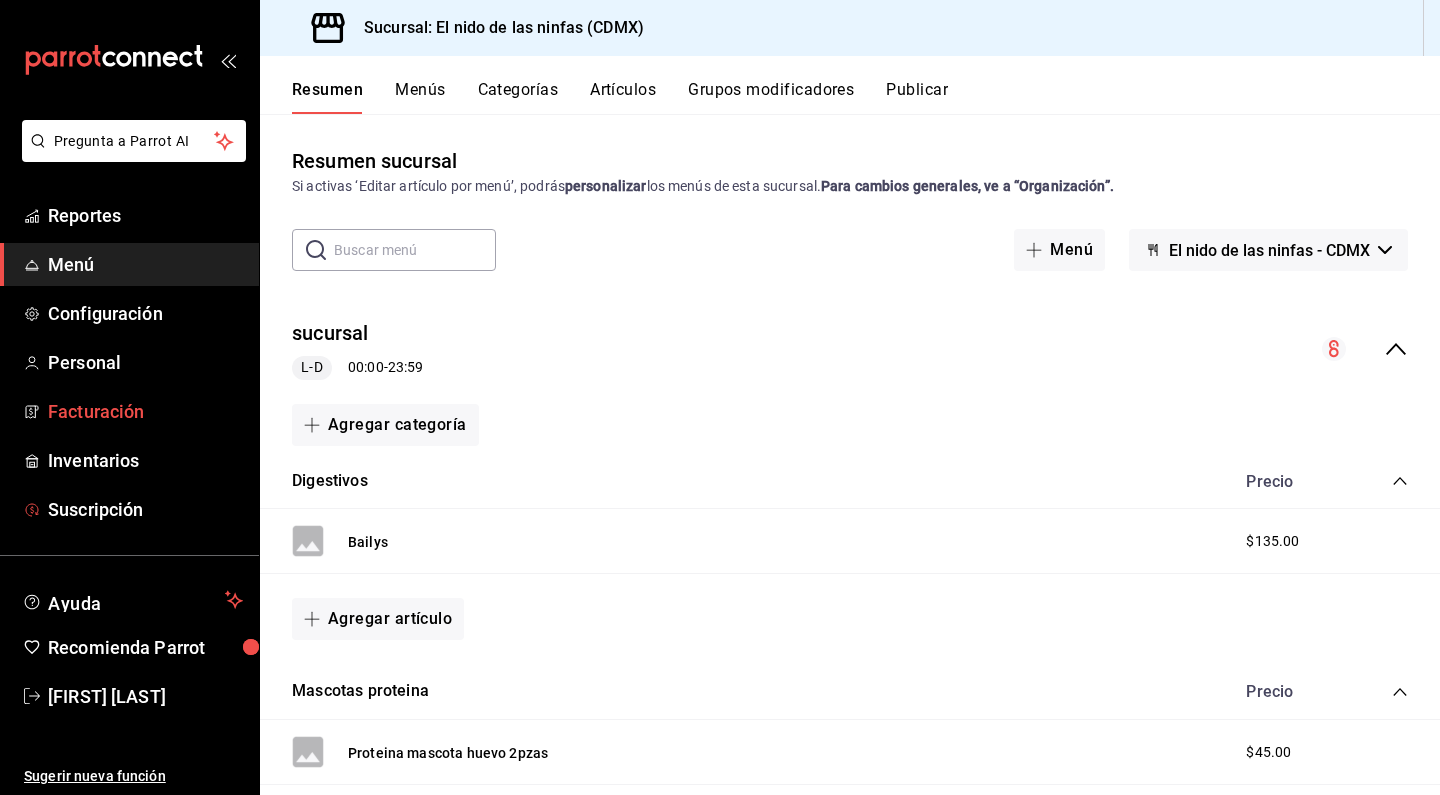 click on "Facturación" at bounding box center (145, 411) 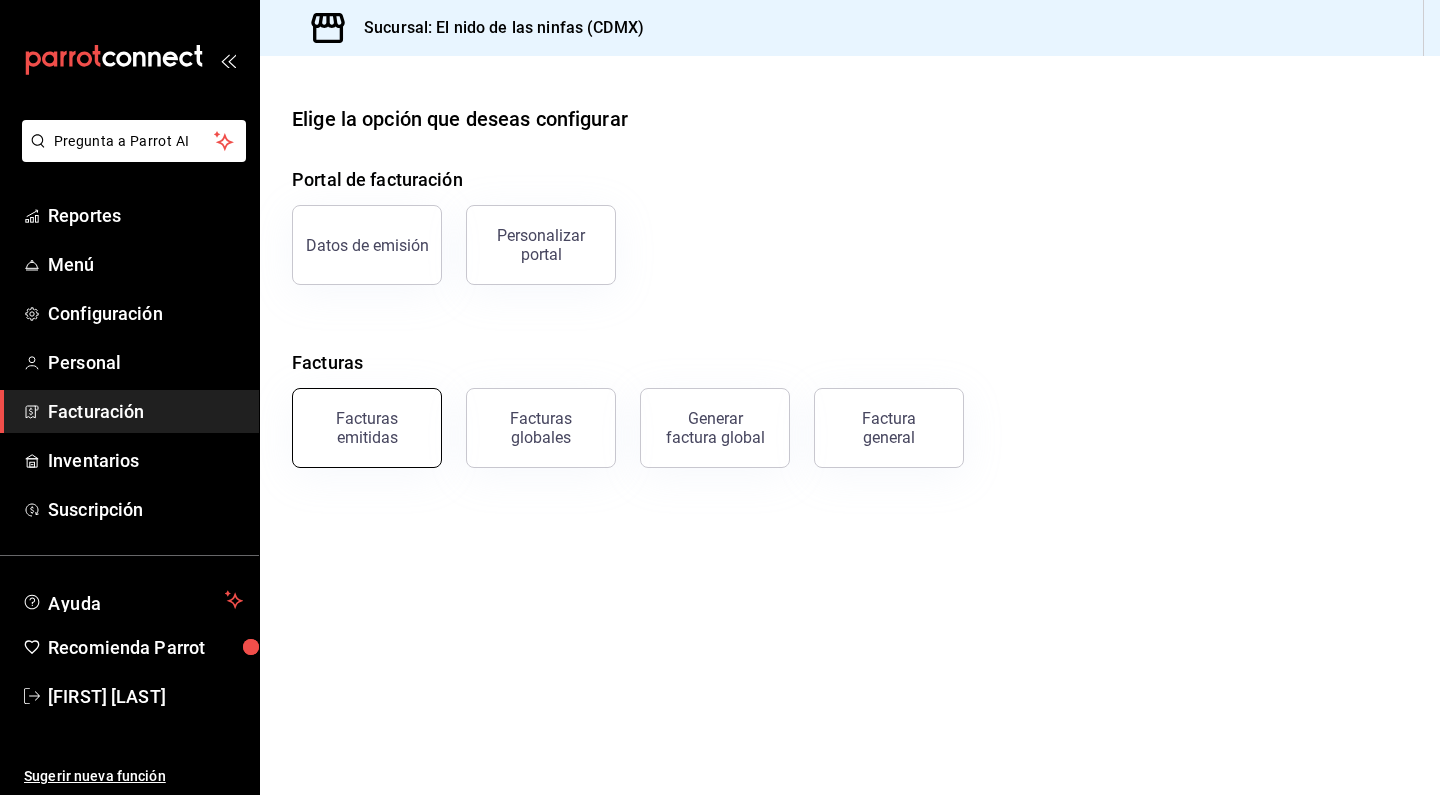 click on "Facturas emitidas" at bounding box center (367, 428) 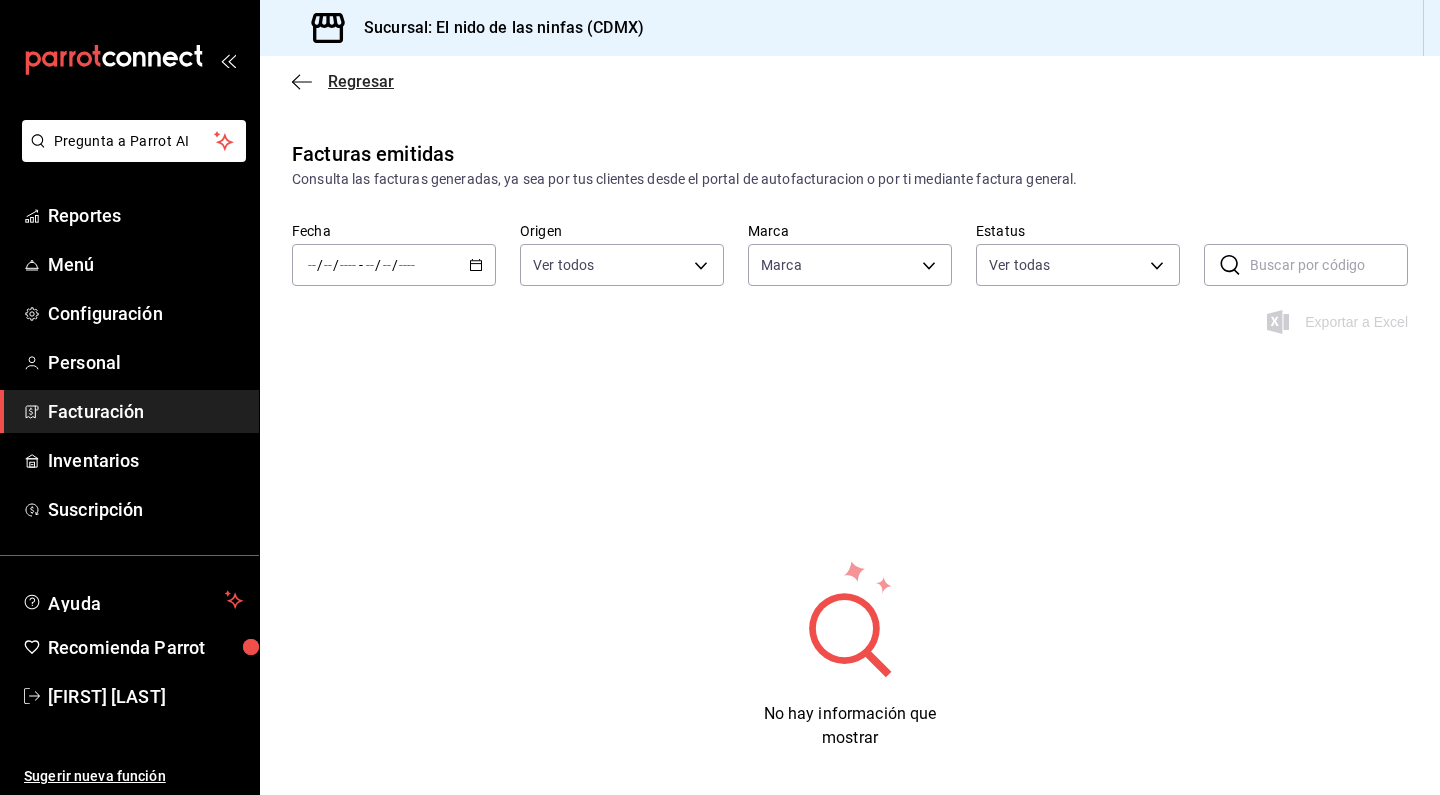 click 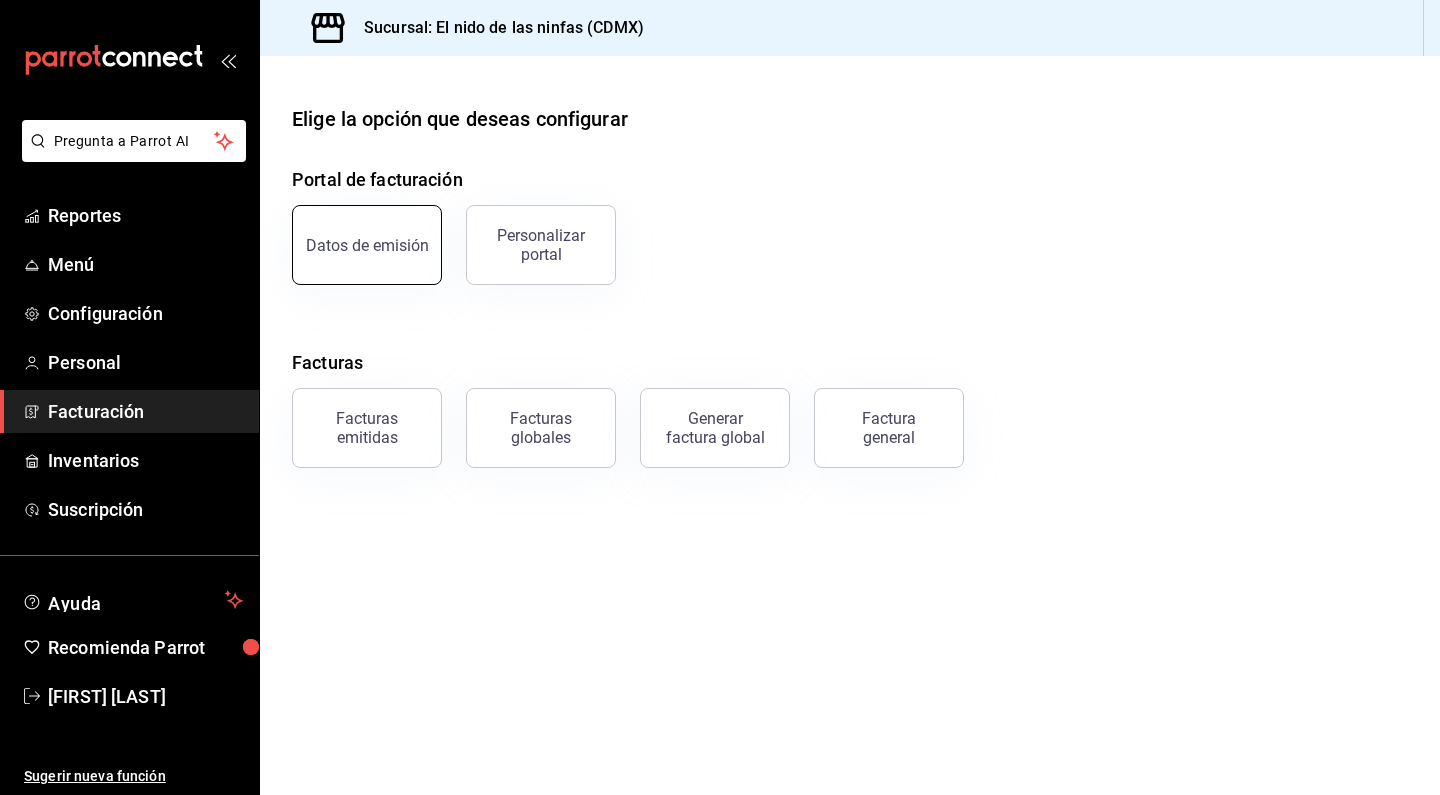 click on "Datos de emisión" at bounding box center [367, 245] 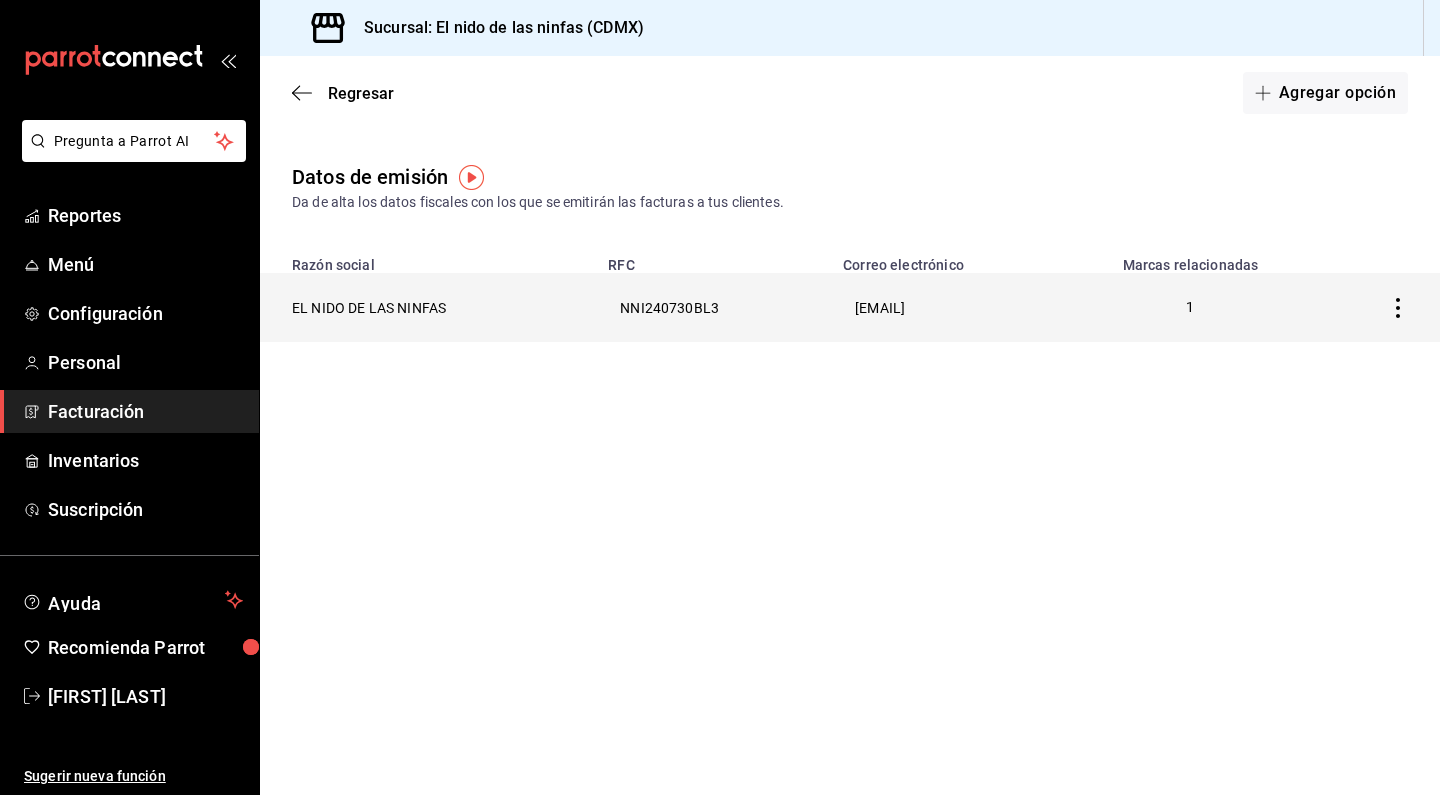 click on "[EMAIL]" at bounding box center [947, 307] 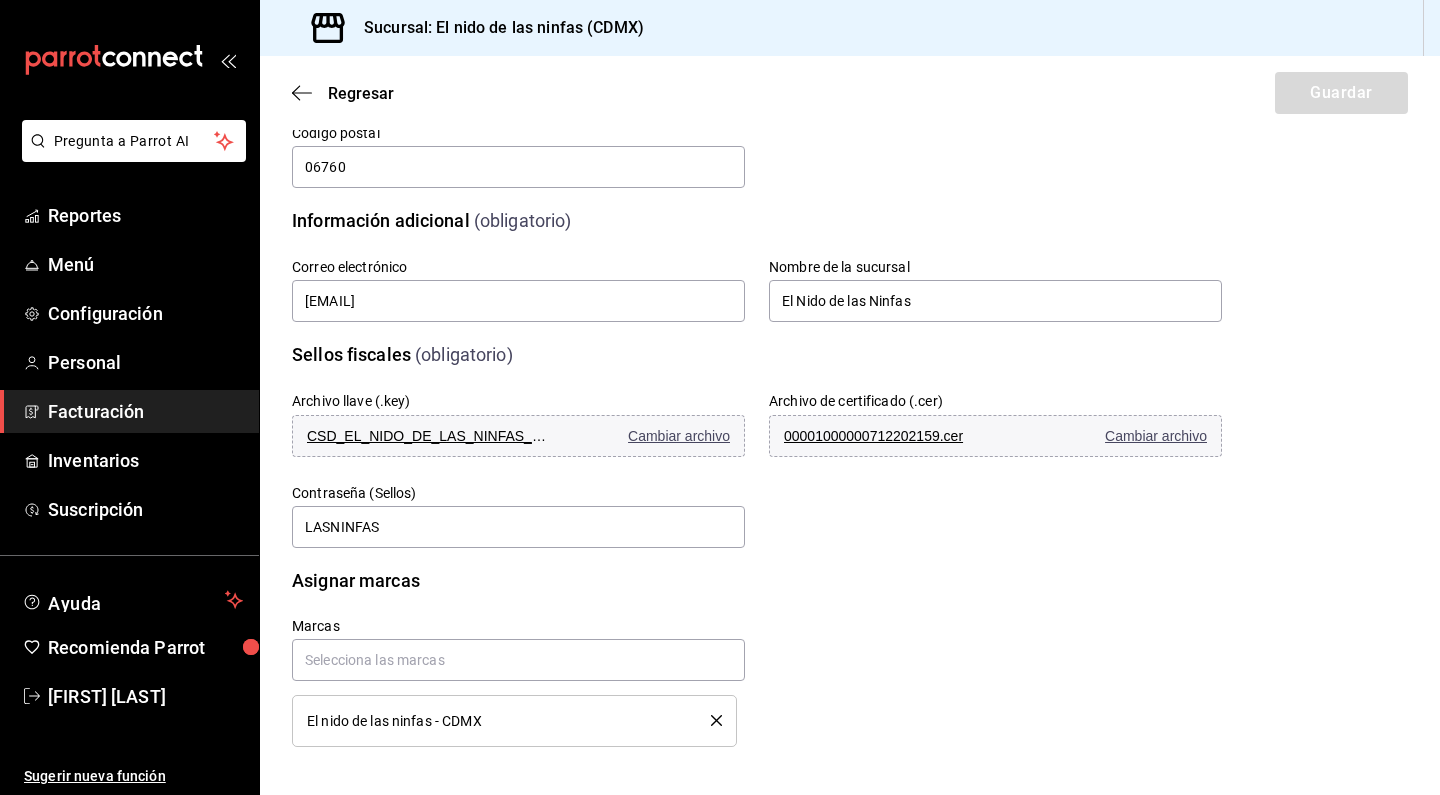scroll, scrollTop: 357, scrollLeft: 0, axis: vertical 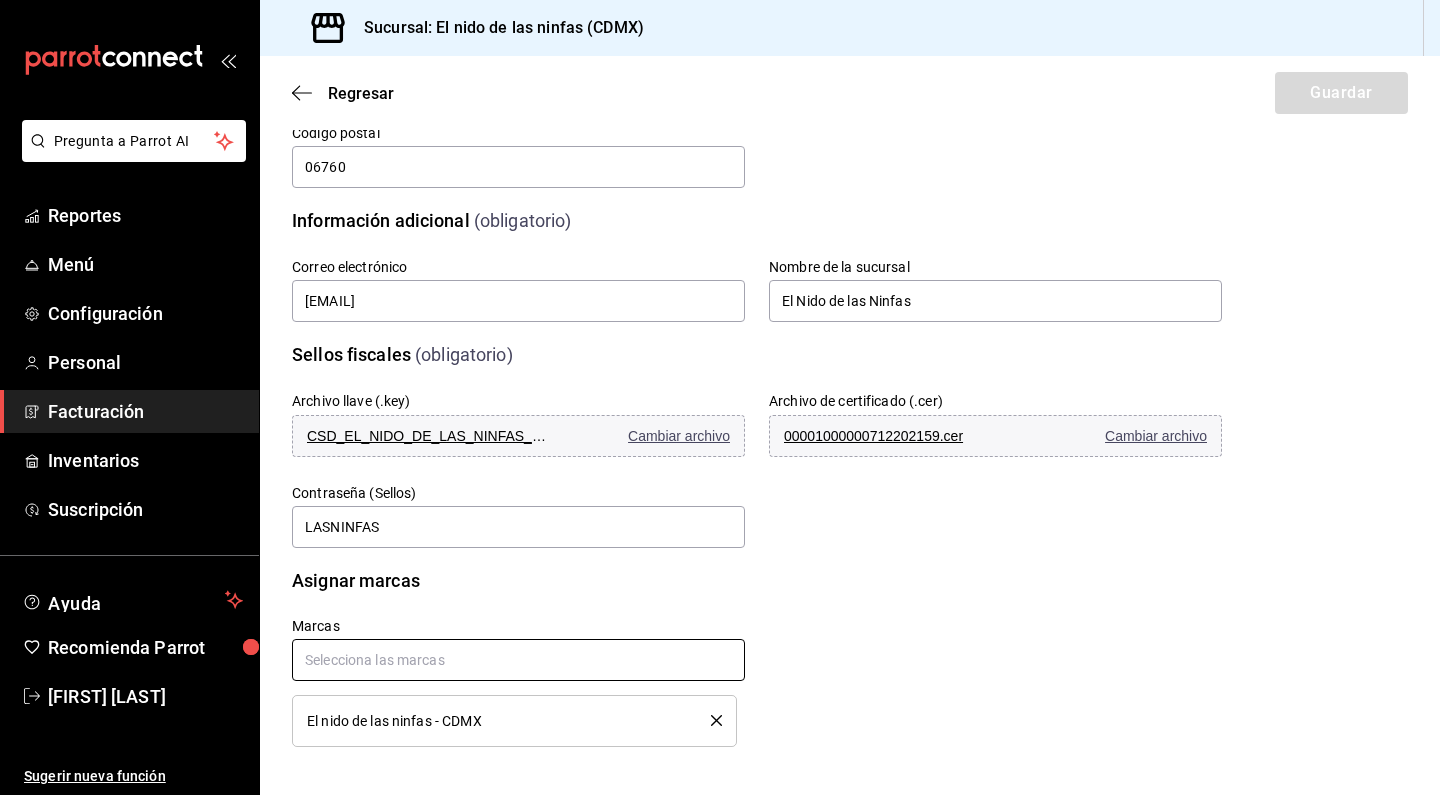 click at bounding box center [518, 660] 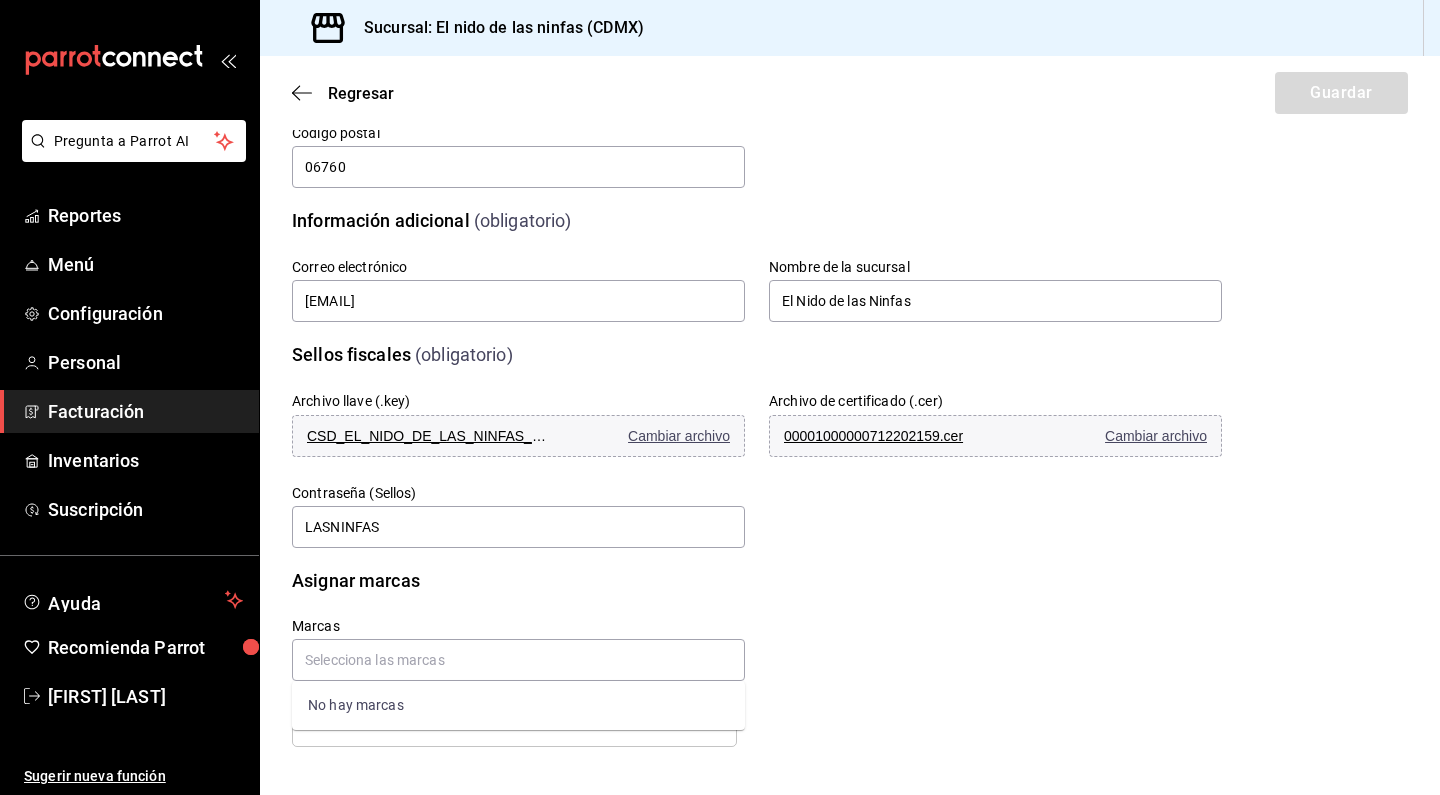 click on "Marcas El nido de las ninfas - CDMX" at bounding box center (733, 658) 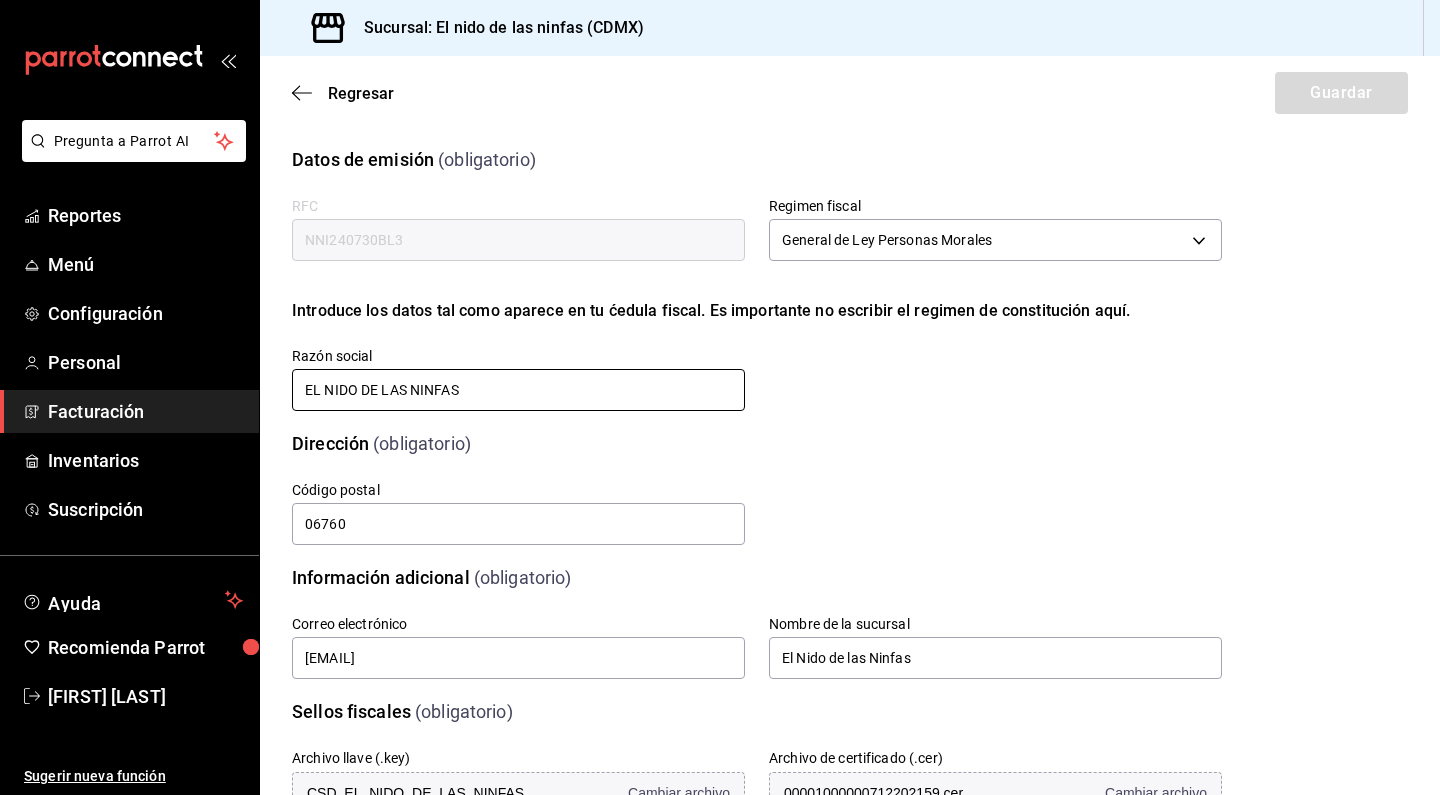 scroll, scrollTop: 0, scrollLeft: 0, axis: both 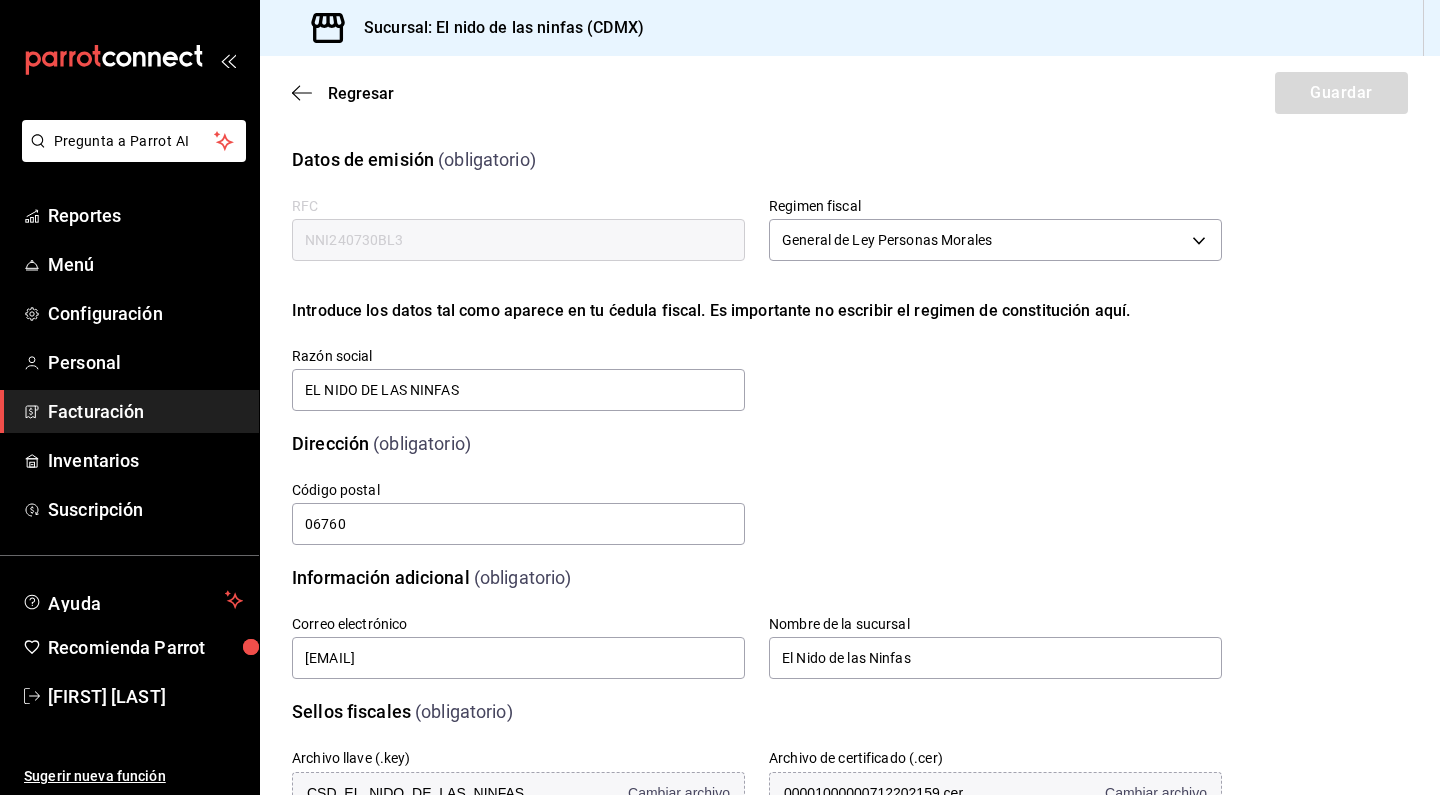 click on "NNI240730BL3" at bounding box center [518, 240] 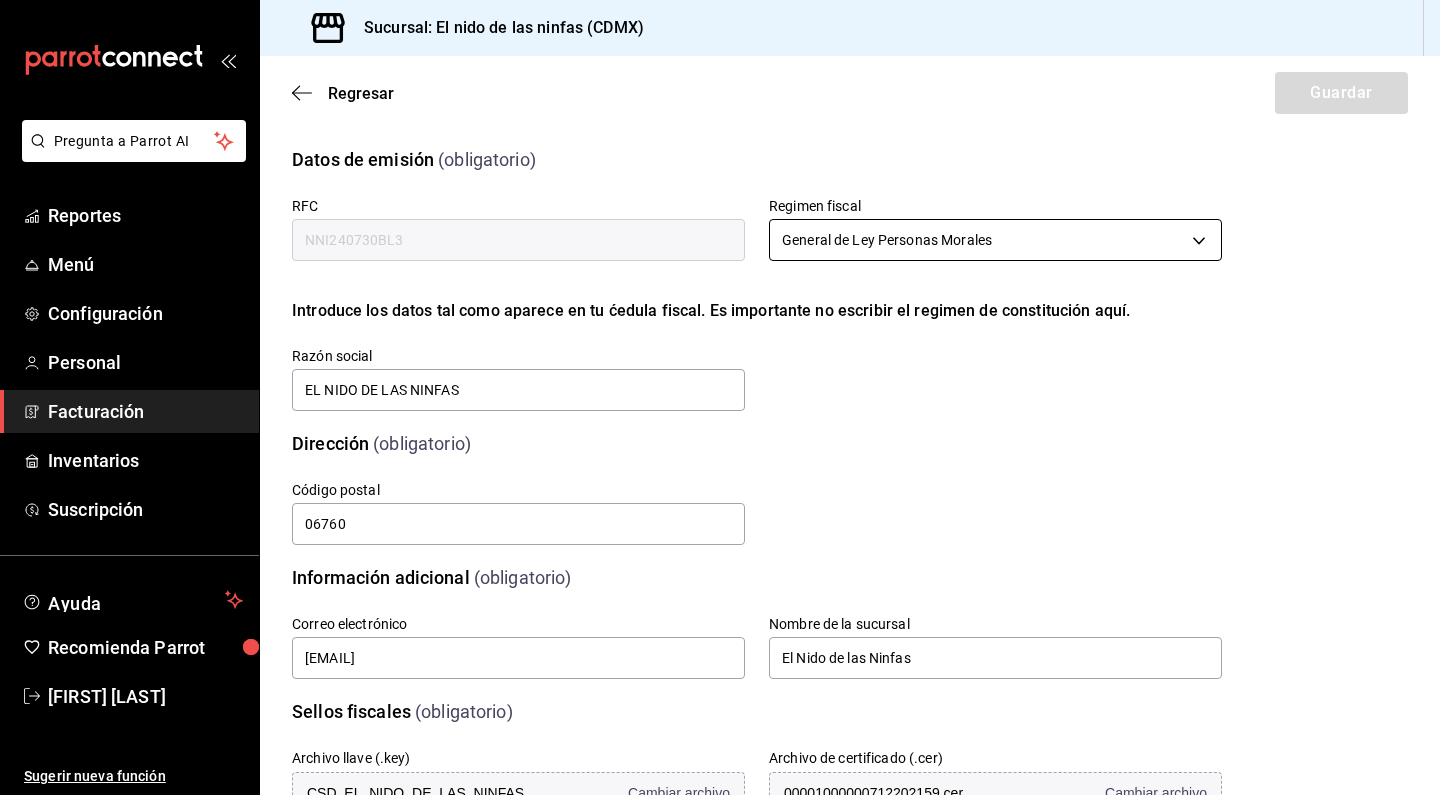 click on "Pregunta a Parrot AI Reportes   Menú   Configuración   Personal   Facturación   Inventarios   Suscripción   Ayuda Recomienda Parrot   [FIRST] [LAST]   Sugerir nueva función   Sucursal: El nido de las ninfas (CDMX) Regresar Guardar Datos de emisión (obligatorio) RFC NNI240730BL3 Regimen fiscal General de Ley Personas Morales 601 Introduce los datos tal como aparece en tu ćedula fiscal. Es importante no escribir el regimen de constitución aquí. Razón social EL NIDO DE LAS NINFAS Dirección (obligatorio) Calle # exterior # interior Código postal [POSTAL_CODE] Estado ​ 0 Municipio ​ 0 Colonia ​ 0 Información adicional (obligatorio) Correo electrónico [EMAIL] Nombre de la sucursal El Nido de las Ninfas Sellos fiscales (obligatorio) Archivo llave (.key) CSD_EL_NIDO_DE_LAS_NINFAS_NNI240730BL3_20241226_173512.key Cambiar archivo Archivo de certificado (.cer) 00001000000712202159.cer Cambiar archivo Contraseña (Sellos) LASNINFAS Asignar marcas Marcas El nido de las ninfas - CDMX   Menú" at bounding box center (720, 397) 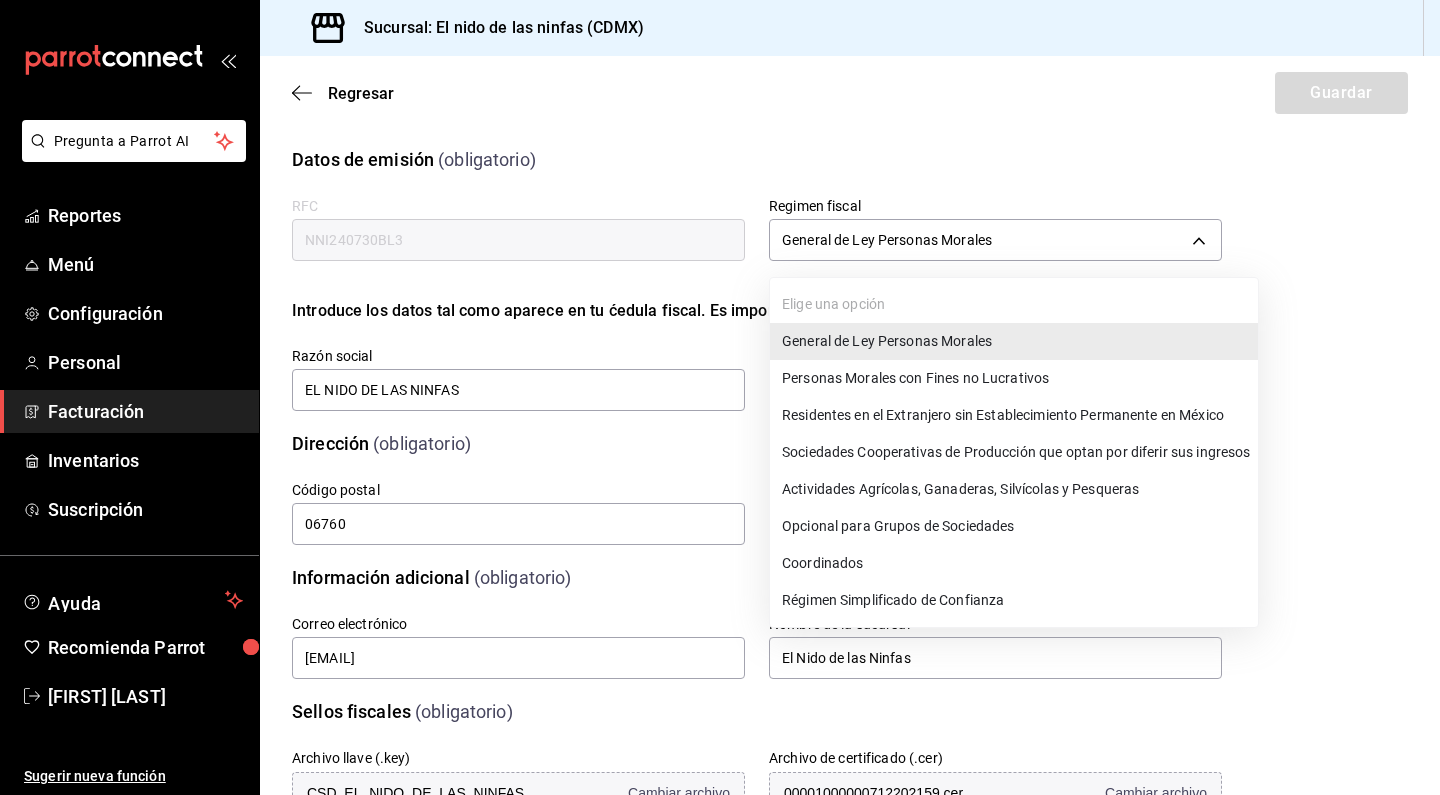 click at bounding box center (720, 397) 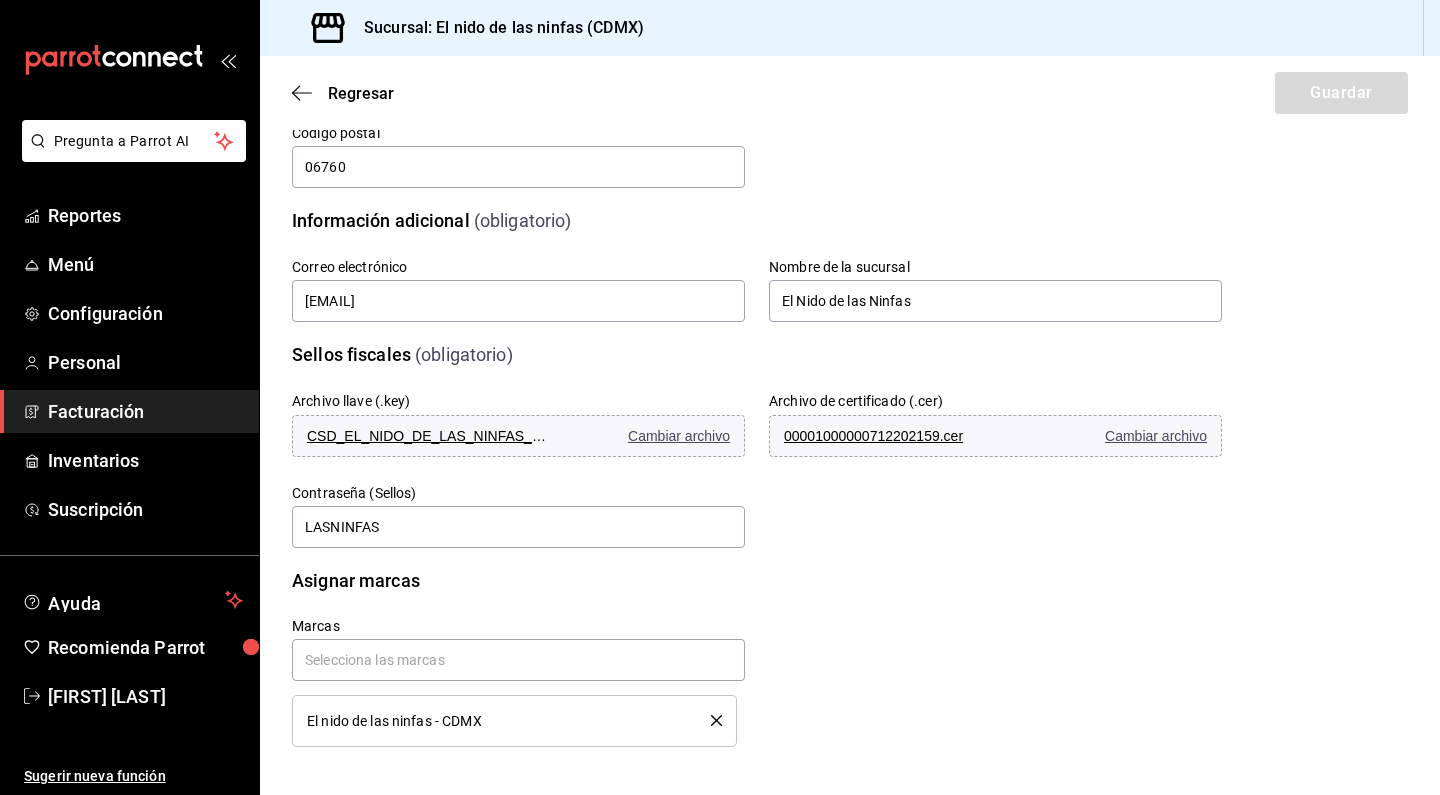 scroll, scrollTop: 357, scrollLeft: 0, axis: vertical 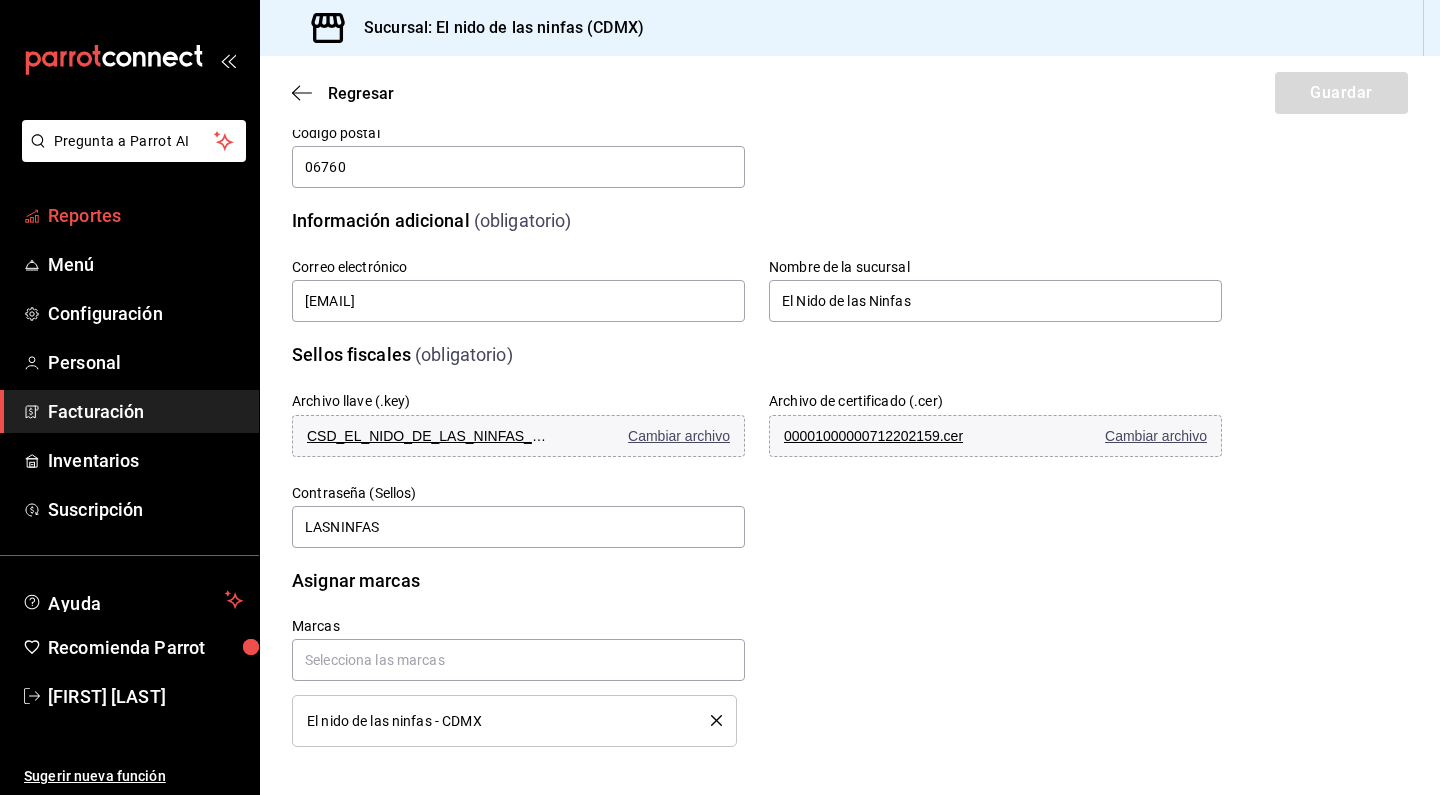 click on "Reportes" at bounding box center (145, 215) 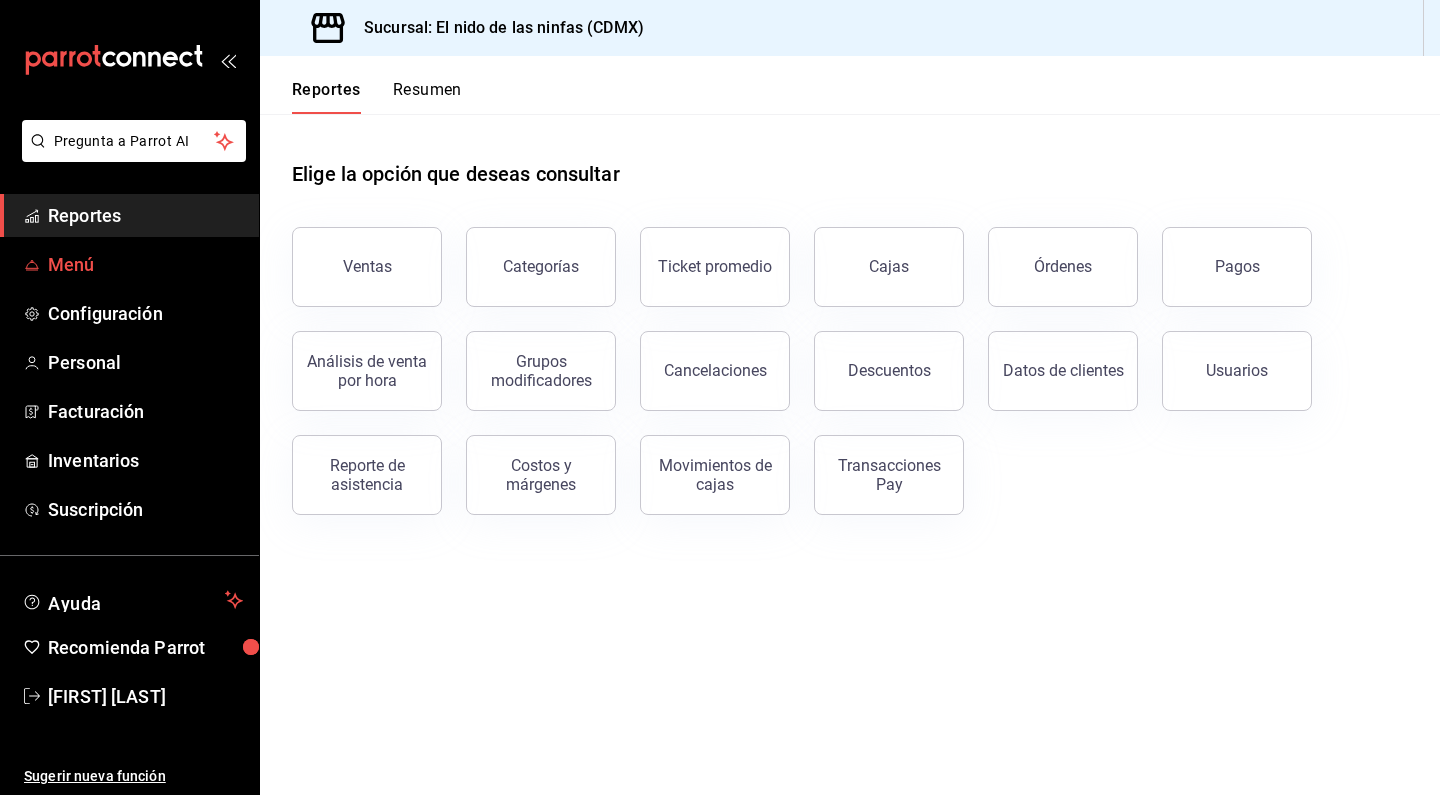 click on "Menú" at bounding box center [145, 264] 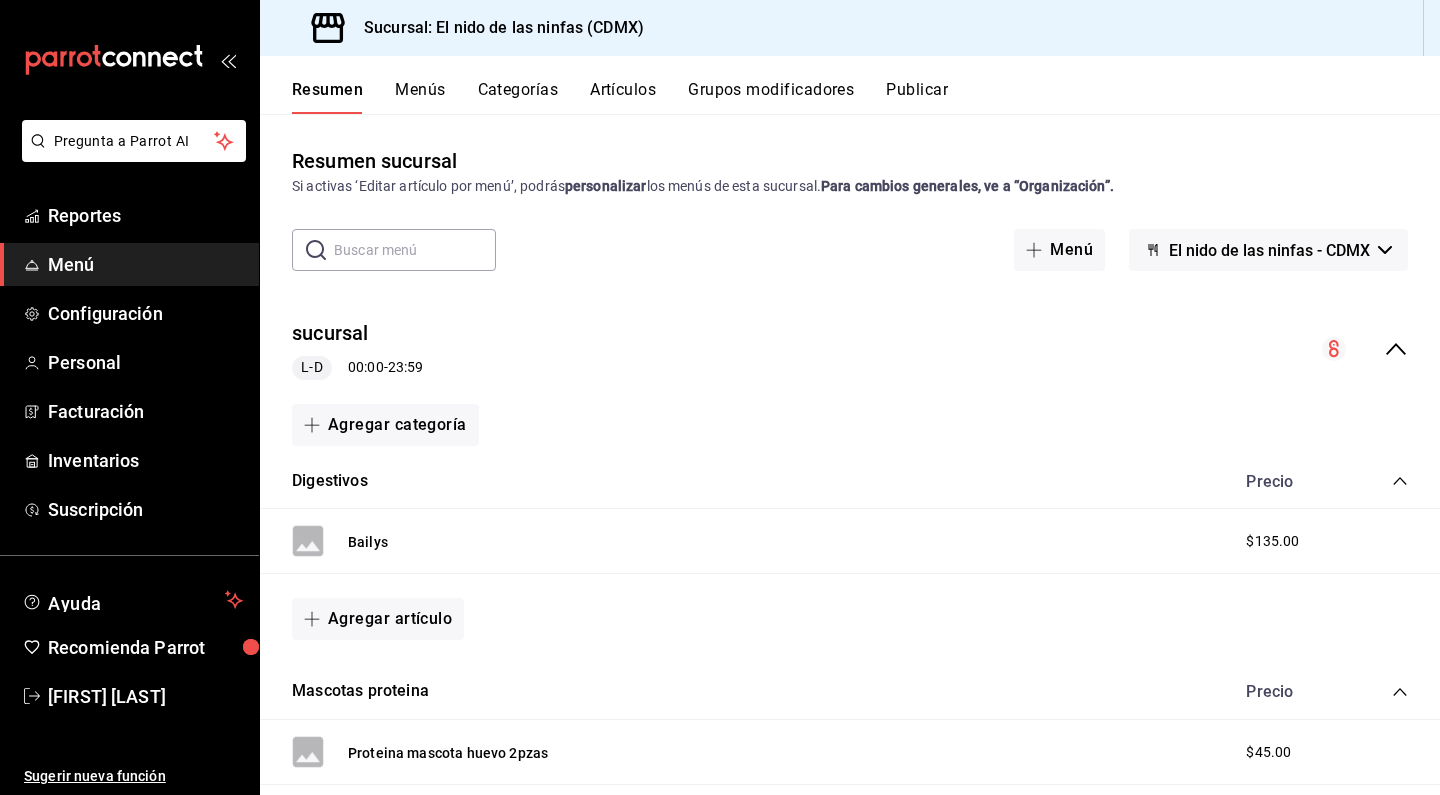 click on "Artículos" at bounding box center [623, 97] 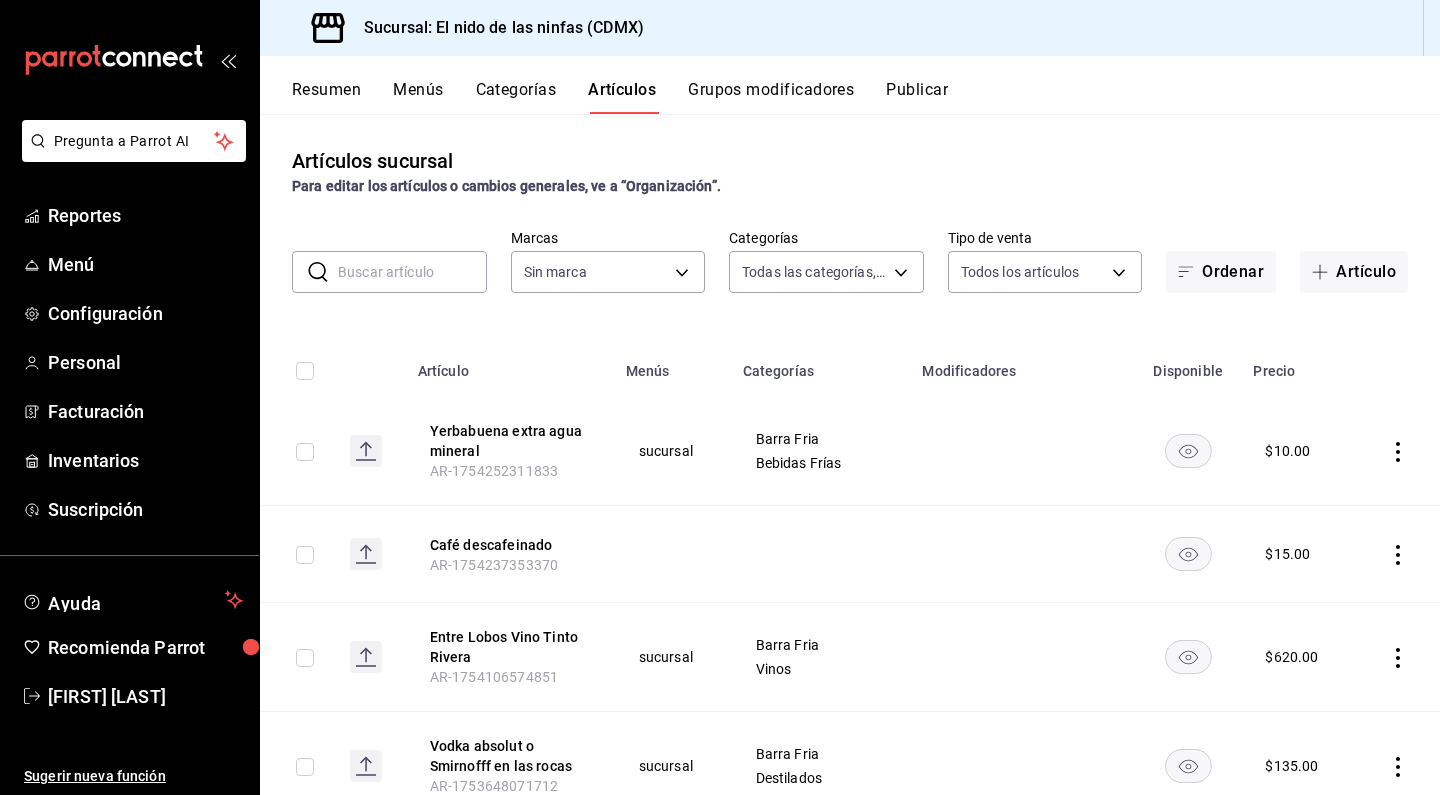 type on "4b68dad8-5fea-4f89-9963-c0d84c3836ef,d07fce69-d97c-4e38-930c-a69498d2c0bd,5a11618f-9eb1-4c3e-9ac9-c4b66862f0cc,30df52f4-ef39-4bfd-9292-9a668cf3face,503de1d8-ccc5-43e9-ae66-fc42c9096db3,069874f6-d022-4358-8621-50f0bdbff5cf,6f1e8b3b-be47-48dc-a91a-760e242b3188,1d5071ef-7d4b-45ca-a600-b7e772339105,ffab54de-a5de-412d-8e25-77f19029c61a,03a3acea-0fd4-4fc7-8973-00b6a1c11e76,44c84b69-2631-442b-ac93-d88f8b362ed9,aae73fb3-8d6e-45d1-a8a0-228f126bb13f,32a21475-0056-40de-a364-e8b61d3b0ba5,9be94b97-29b6-4999-befc-a53088b654b4,5e5e4fb8-5ead-49c5-936c-12f1da24902b,a0b962f2-495a-46d2-80ae-5d49f04dee65,746d8422-e13e-403e-a526-f61ce60ffa70,dc3de242-d8ac-4a57-bf0f-4dffc63c2053,475a3a83-86ca-478f-b203-52e186d20cee,82ff0740-7c2d-429f-800d-034446317b15,45b79bb0-002a-428a-956a-1873544dfacb,eee01ca3-d817-4806-a676-fc44061c8229,1b8424de-a3db-4357-887e-1a80c33fbab3,d592b025-3c15-450e-a590-480d4ae7fce5,004ae5d3-e737-413f-92be-c7e7ff31c6c3,4640c7f3-91c8-437f-ad7e-b8b75aa38e41,4bd5ebba-54a6-4137-a5dc-133c90627c76,5b1b5899-4761-47e7-885..." 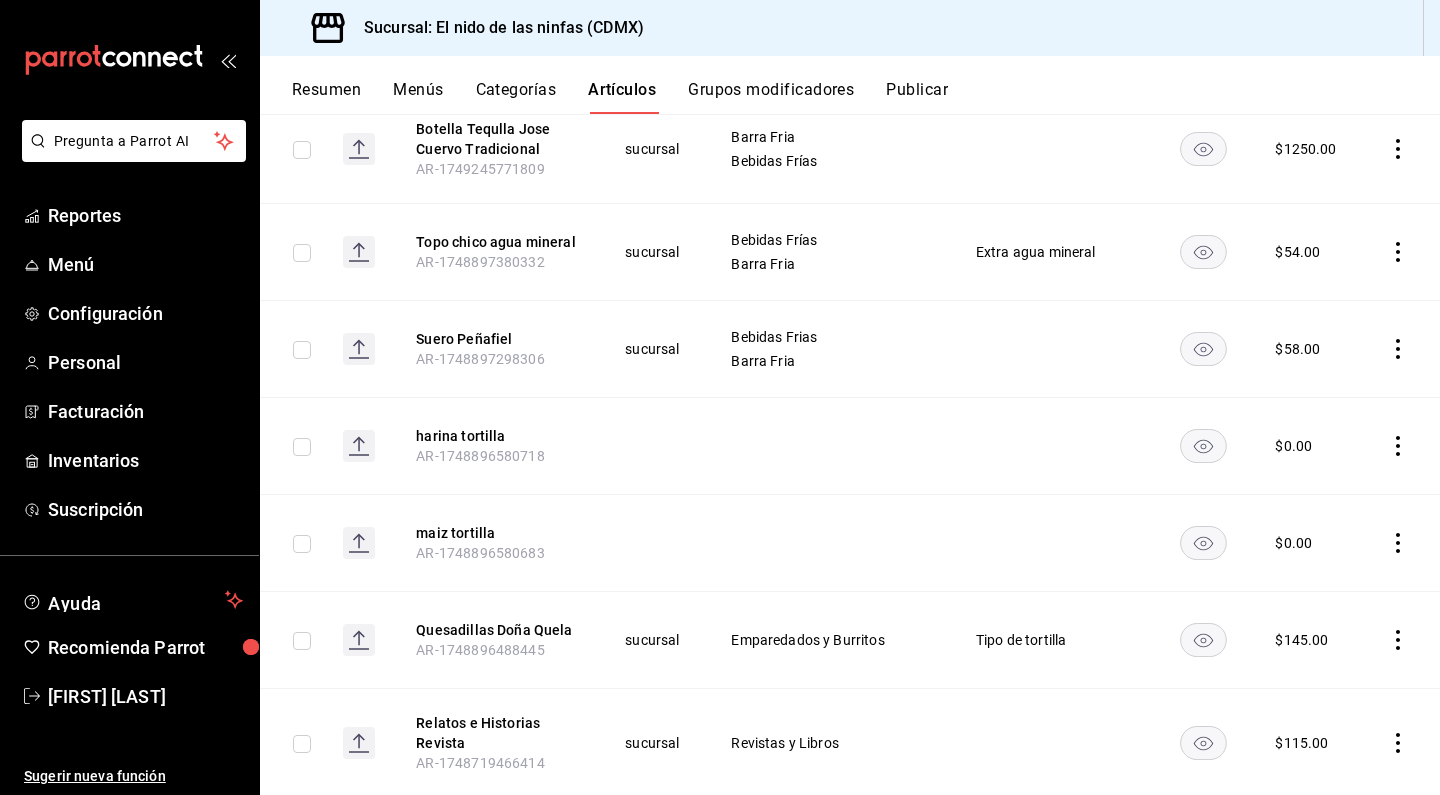 scroll, scrollTop: 4282, scrollLeft: 0, axis: vertical 